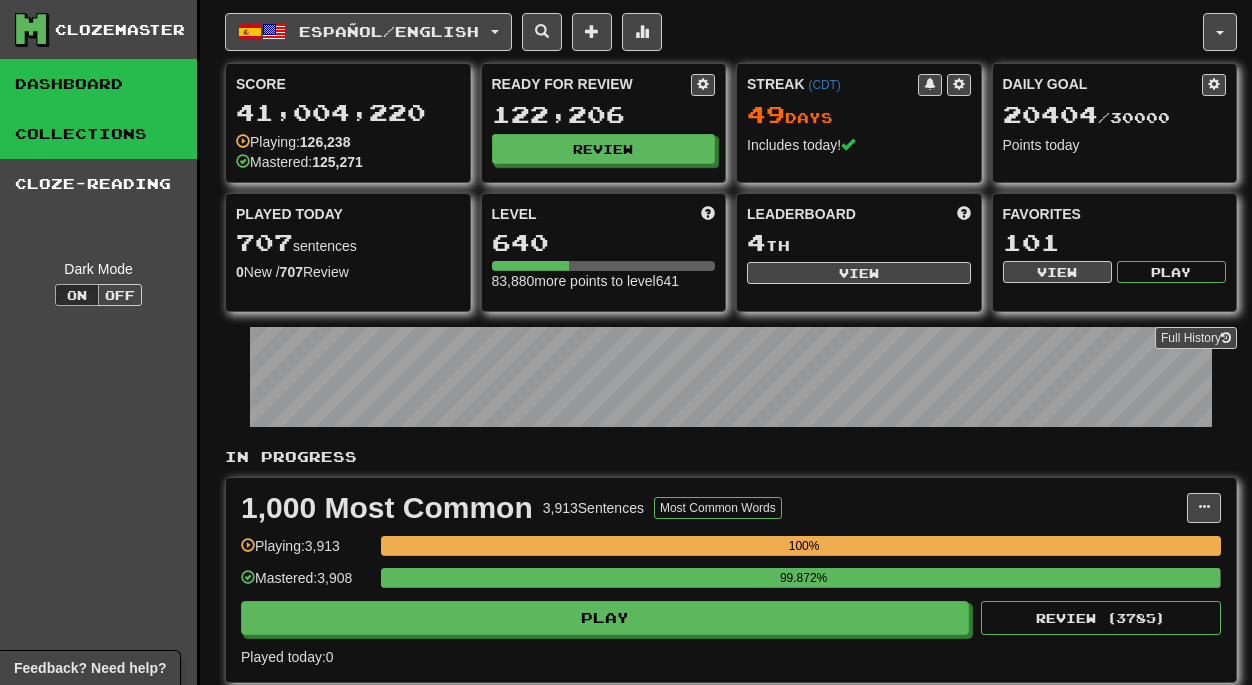 scroll, scrollTop: 0, scrollLeft: 0, axis: both 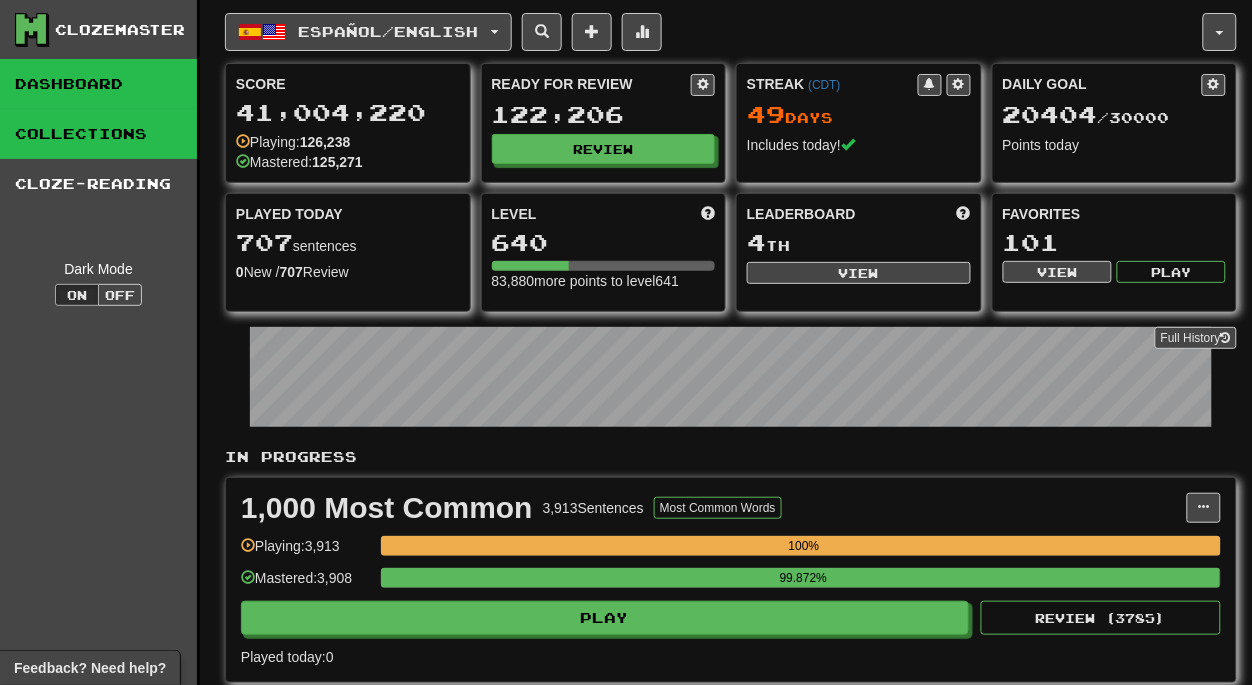 click on "Collections" at bounding box center (98, 134) 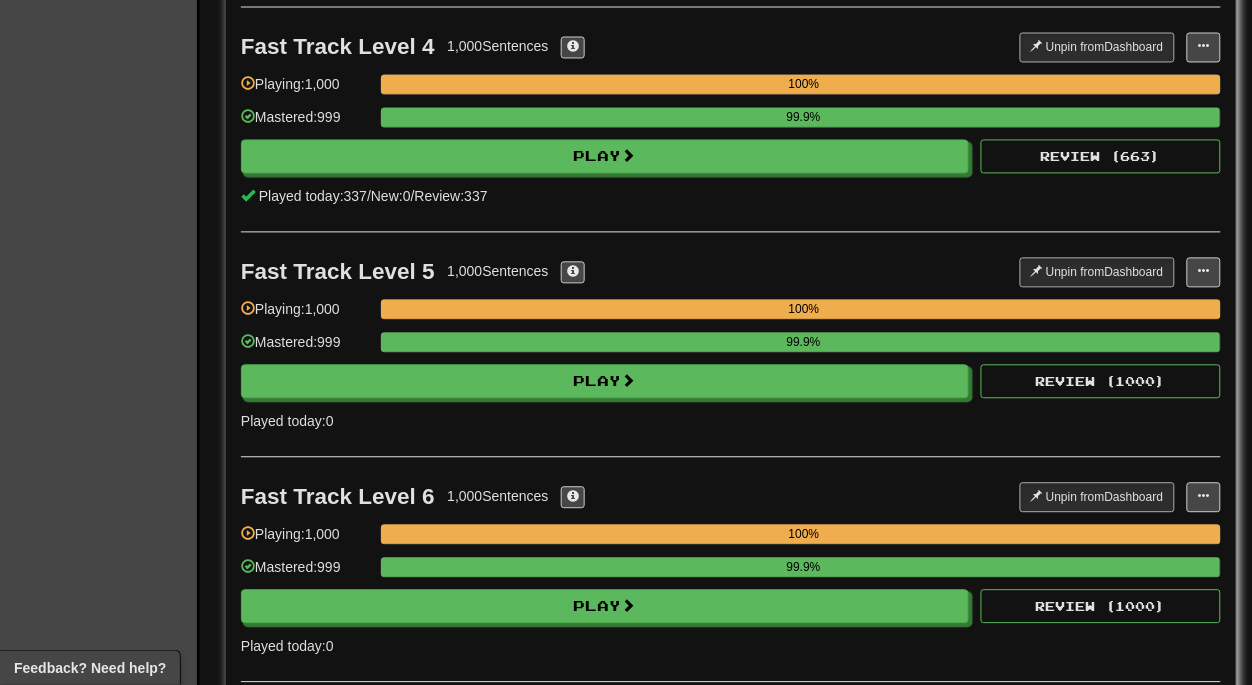 scroll, scrollTop: 882, scrollLeft: 0, axis: vertical 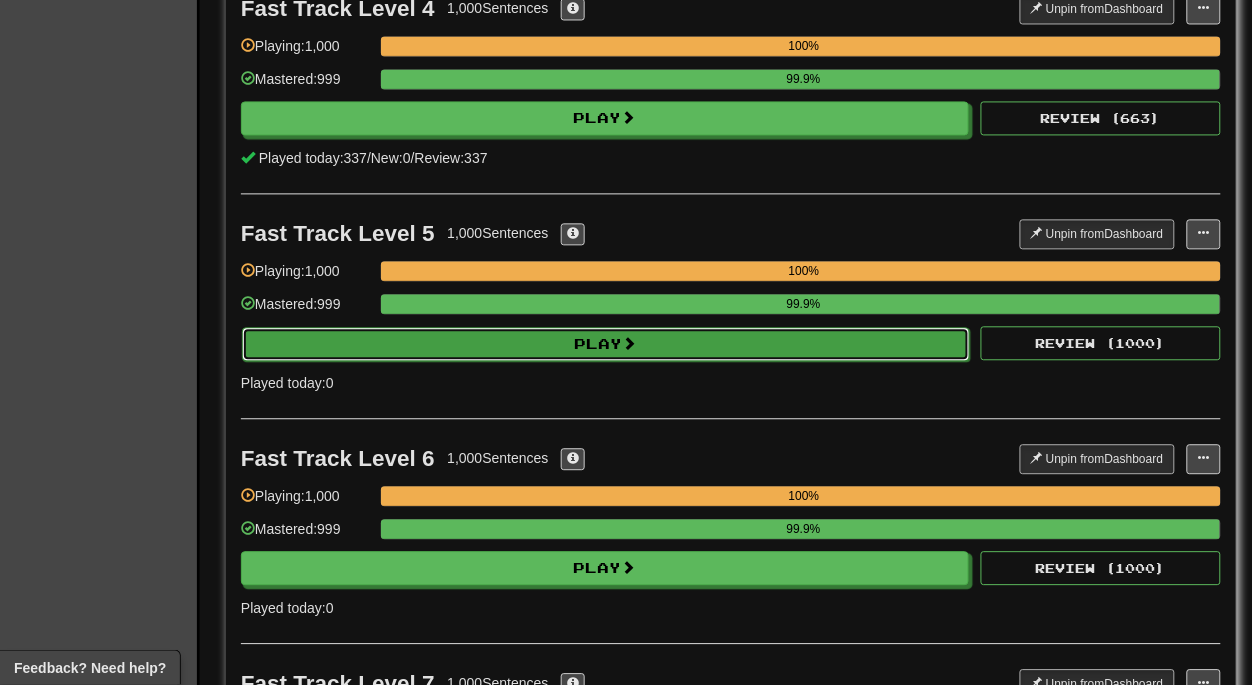 click on "Play" at bounding box center (606, 344) 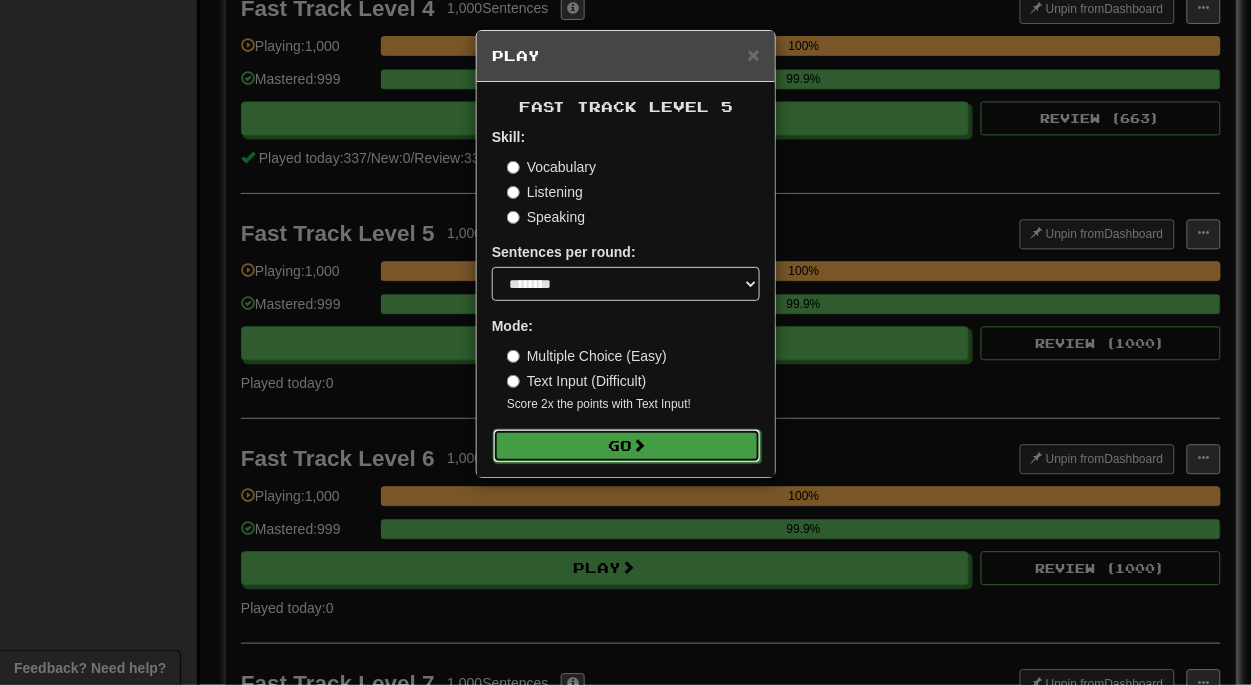 click on "Go" at bounding box center (627, 446) 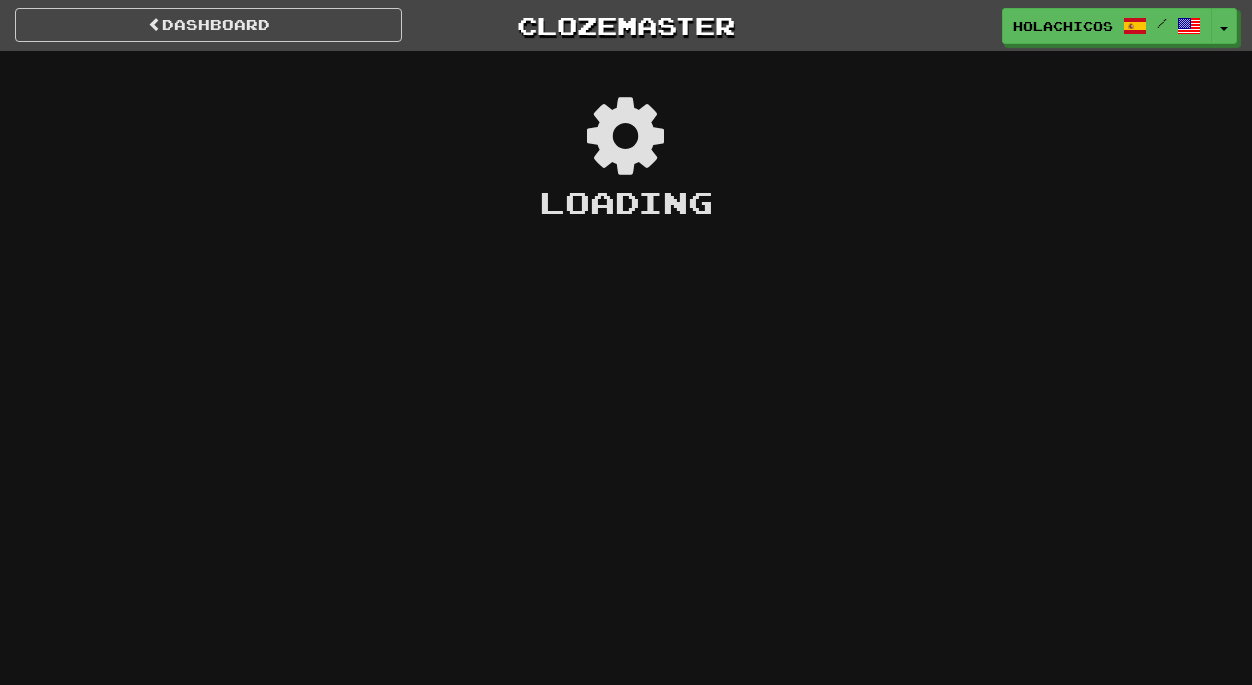 scroll, scrollTop: 0, scrollLeft: 0, axis: both 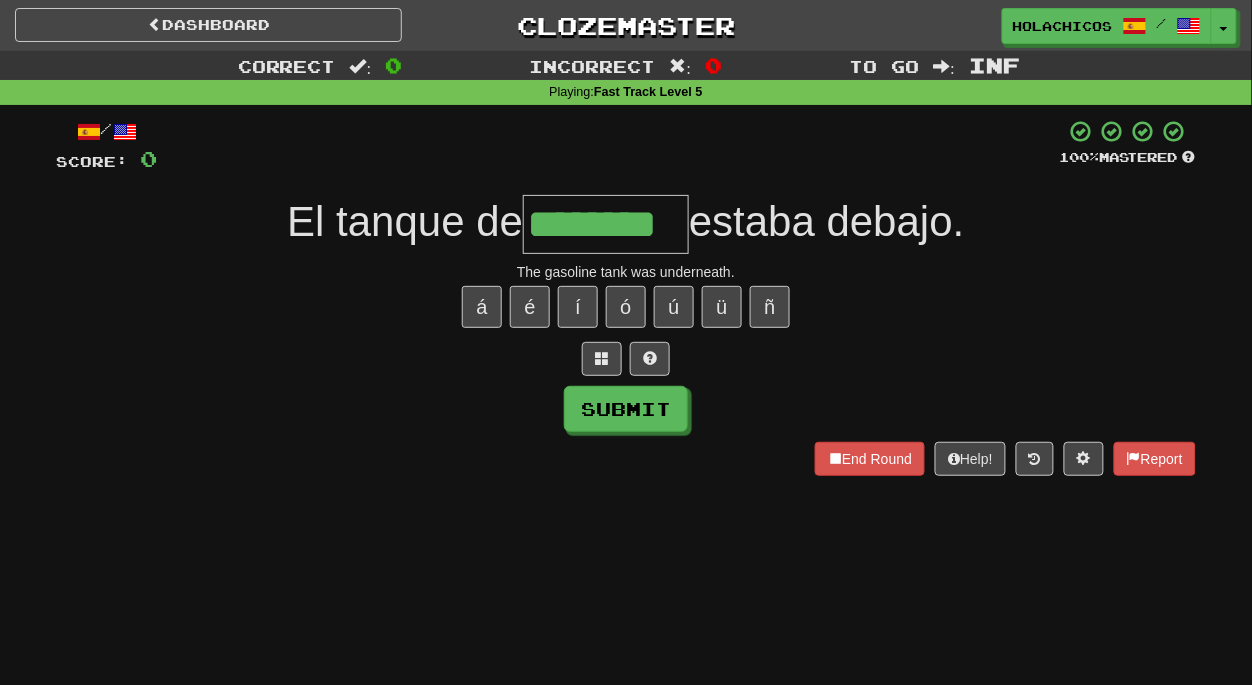 type on "********" 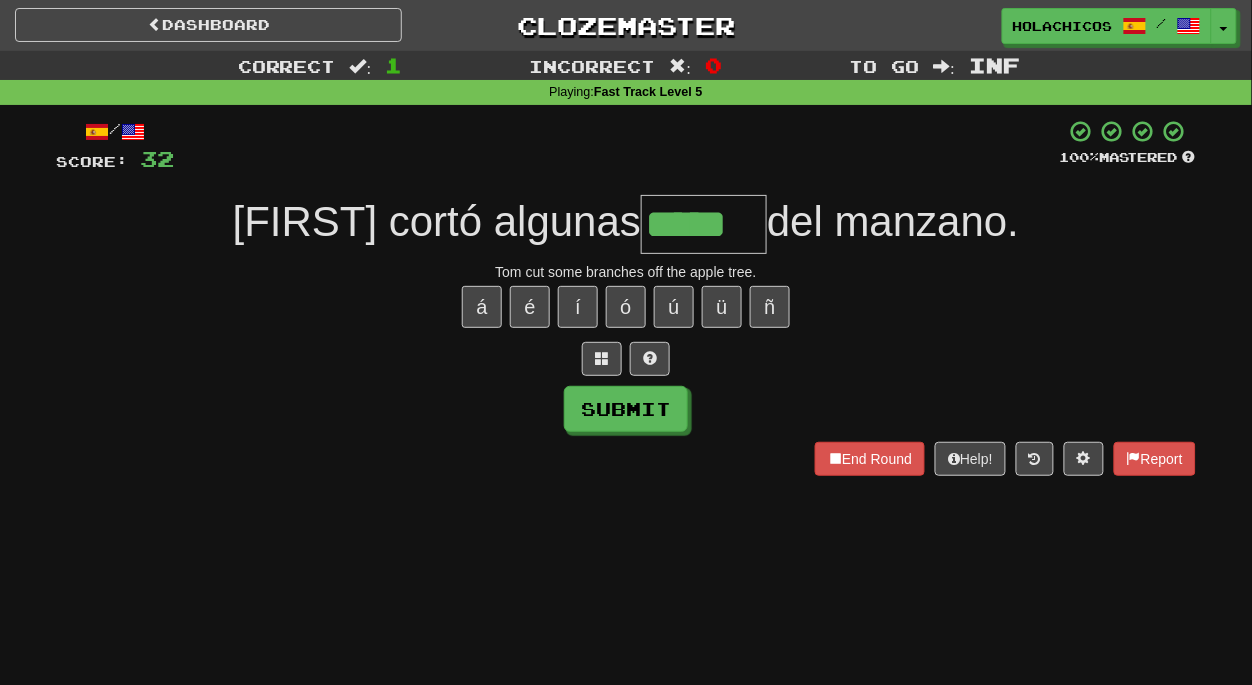 type on "*****" 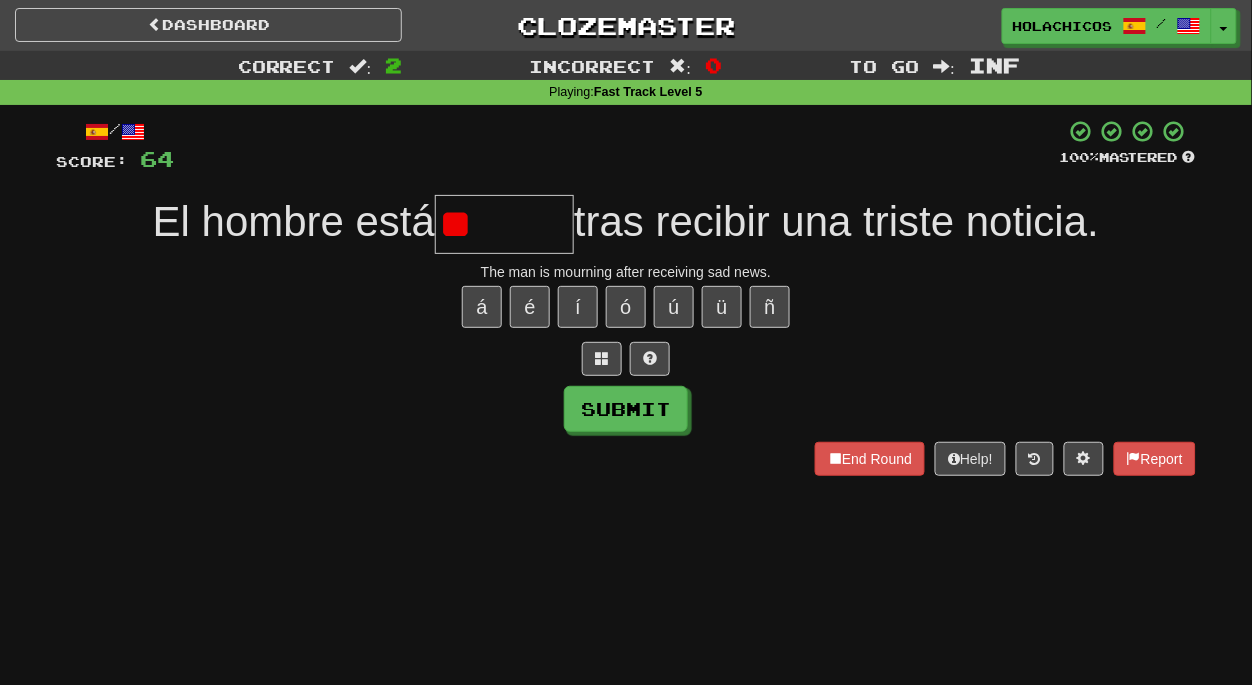 type on "*" 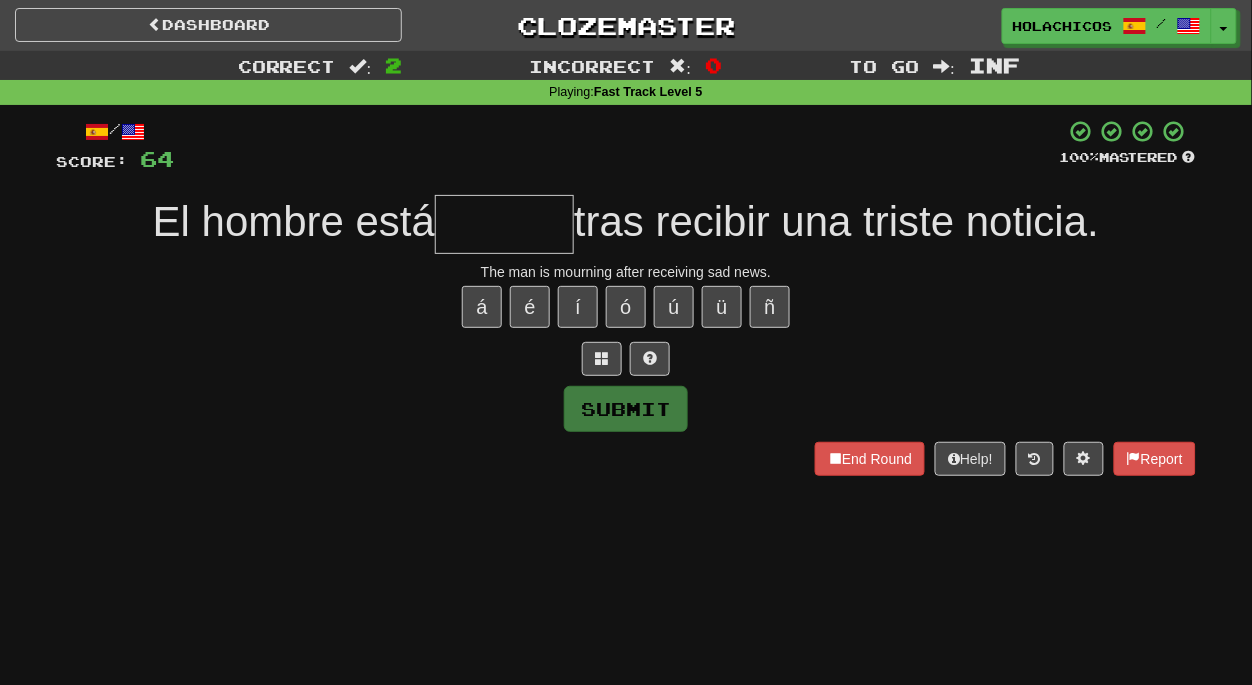 type on "*" 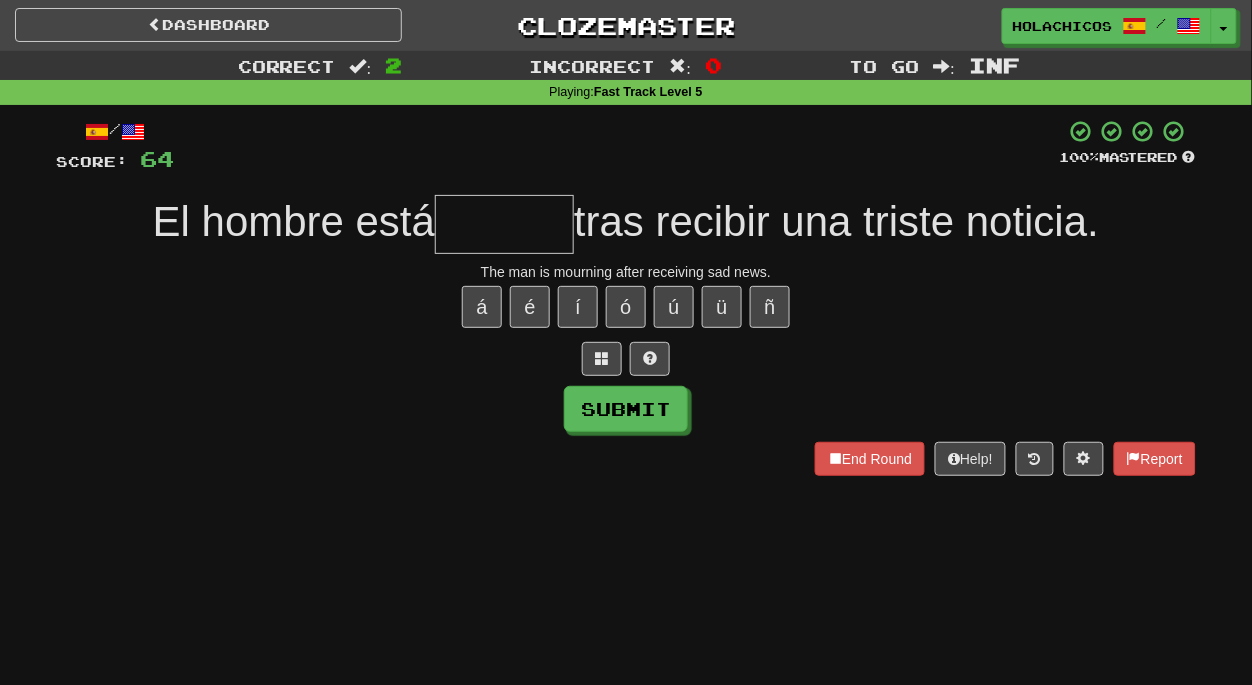 type on "*" 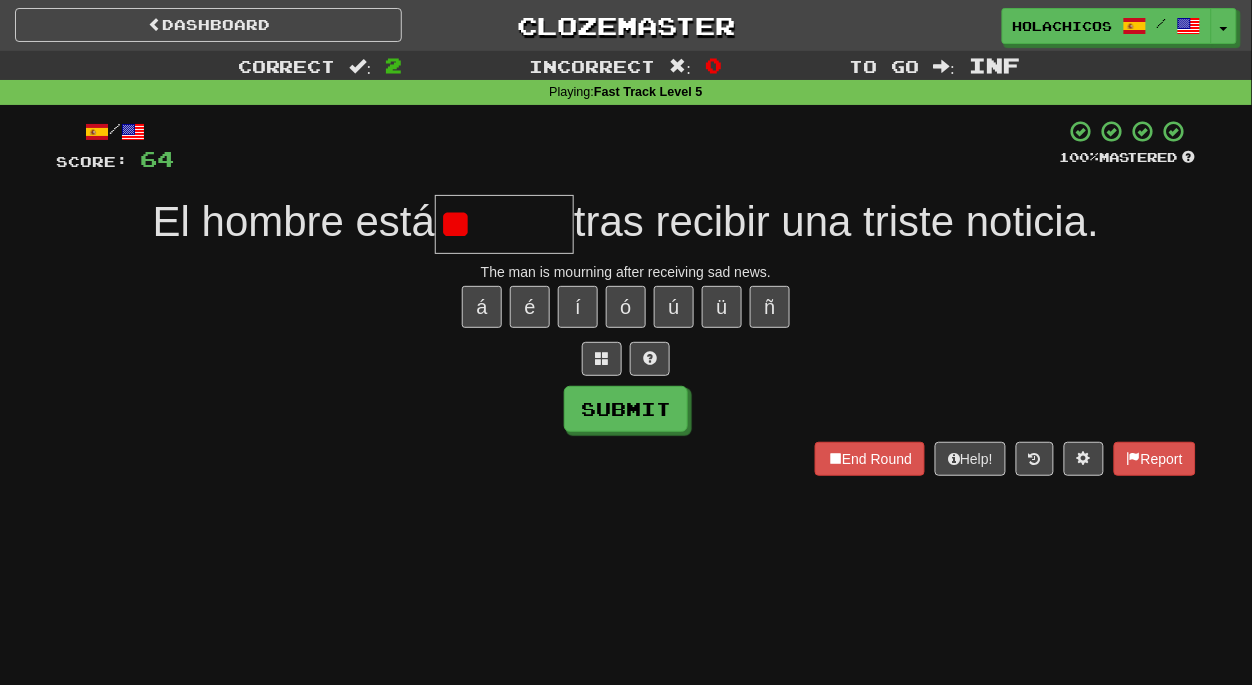 type on "*" 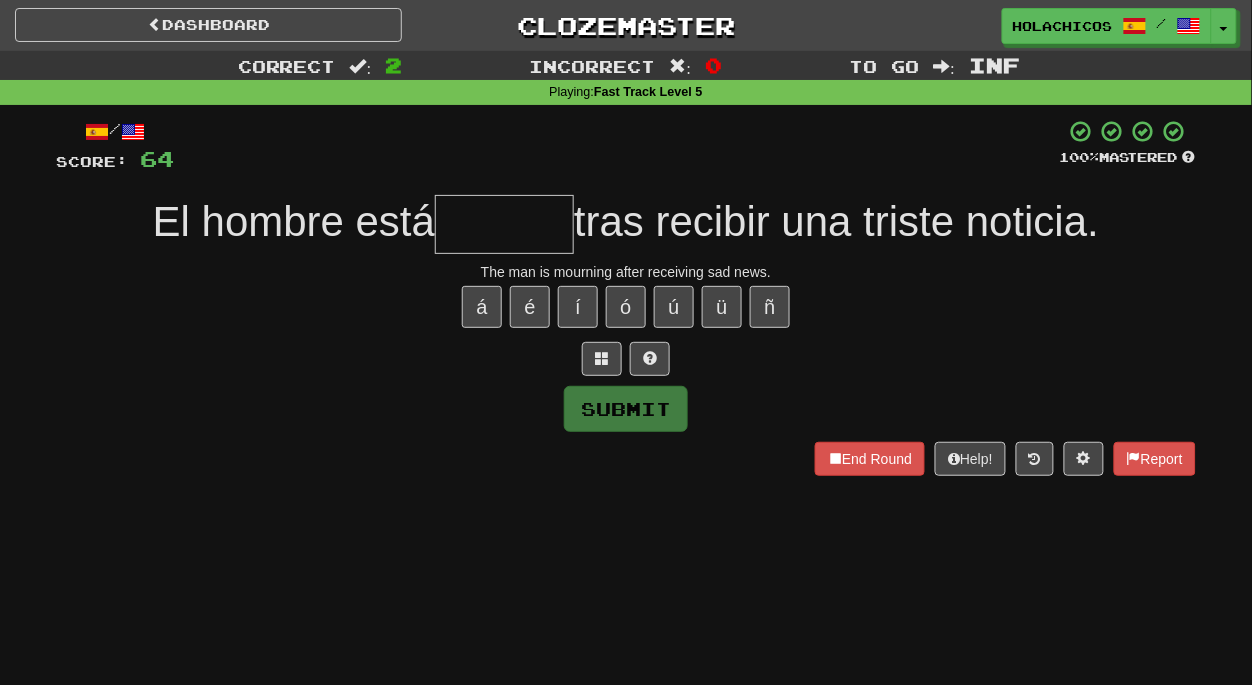 type on "*" 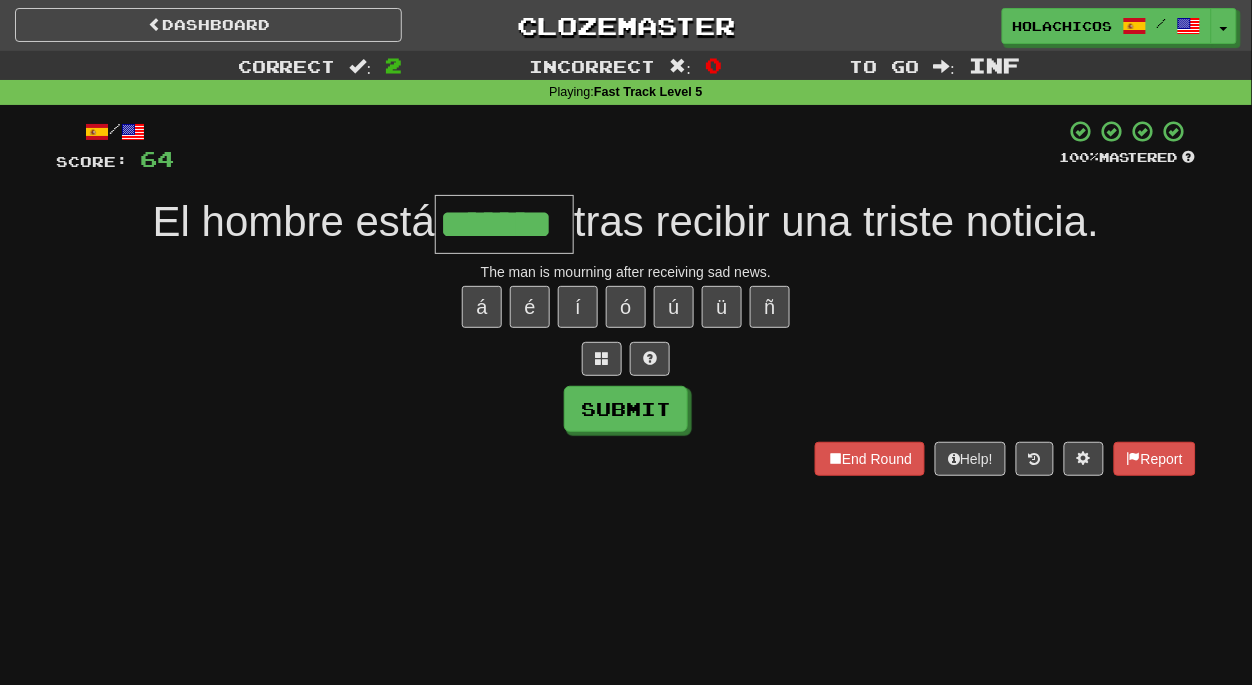 type on "*******" 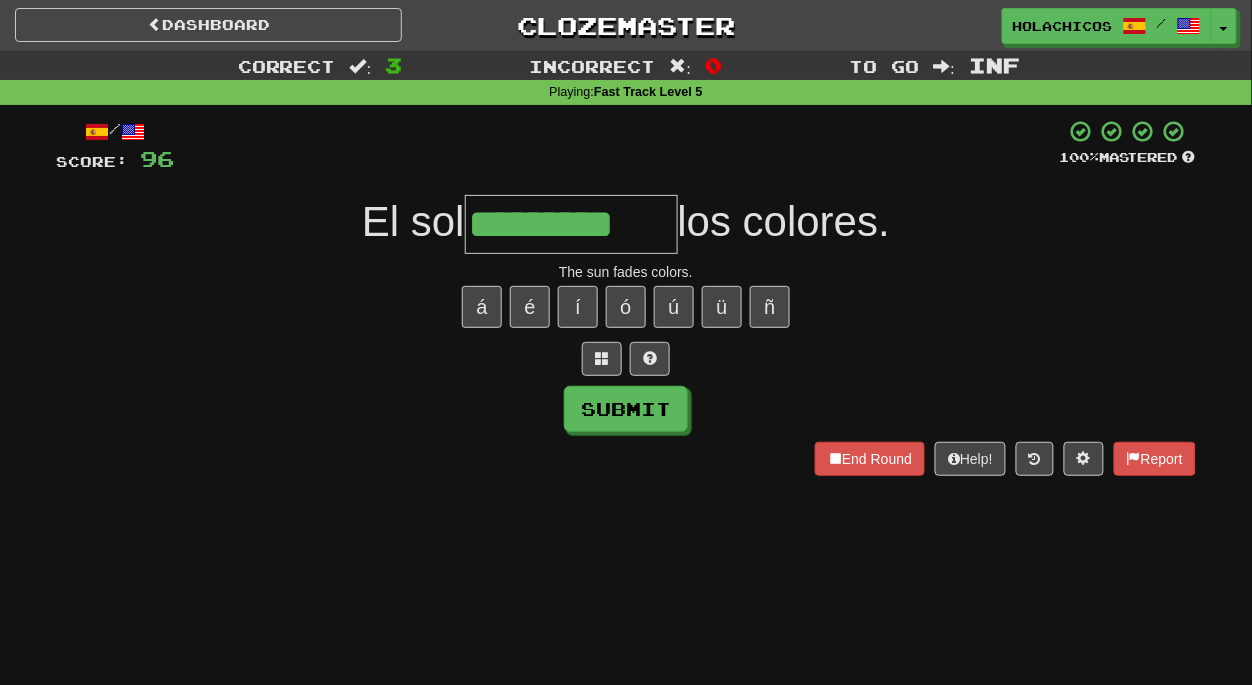 type on "*********" 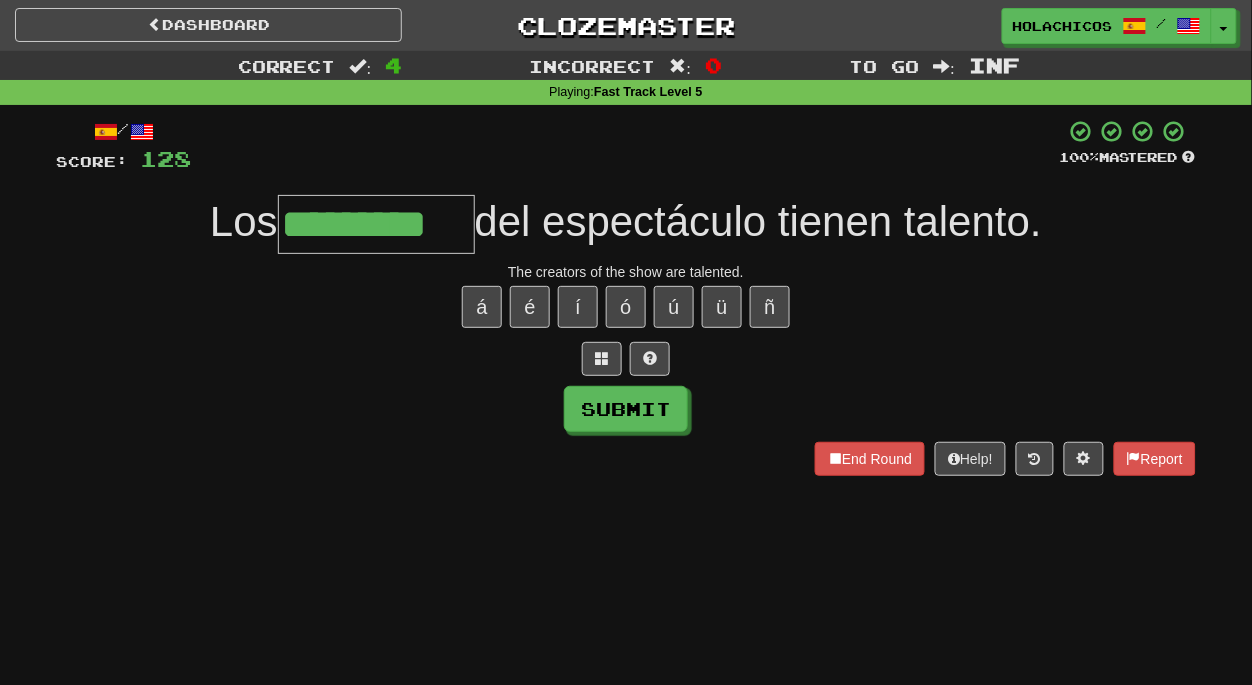 type on "*********" 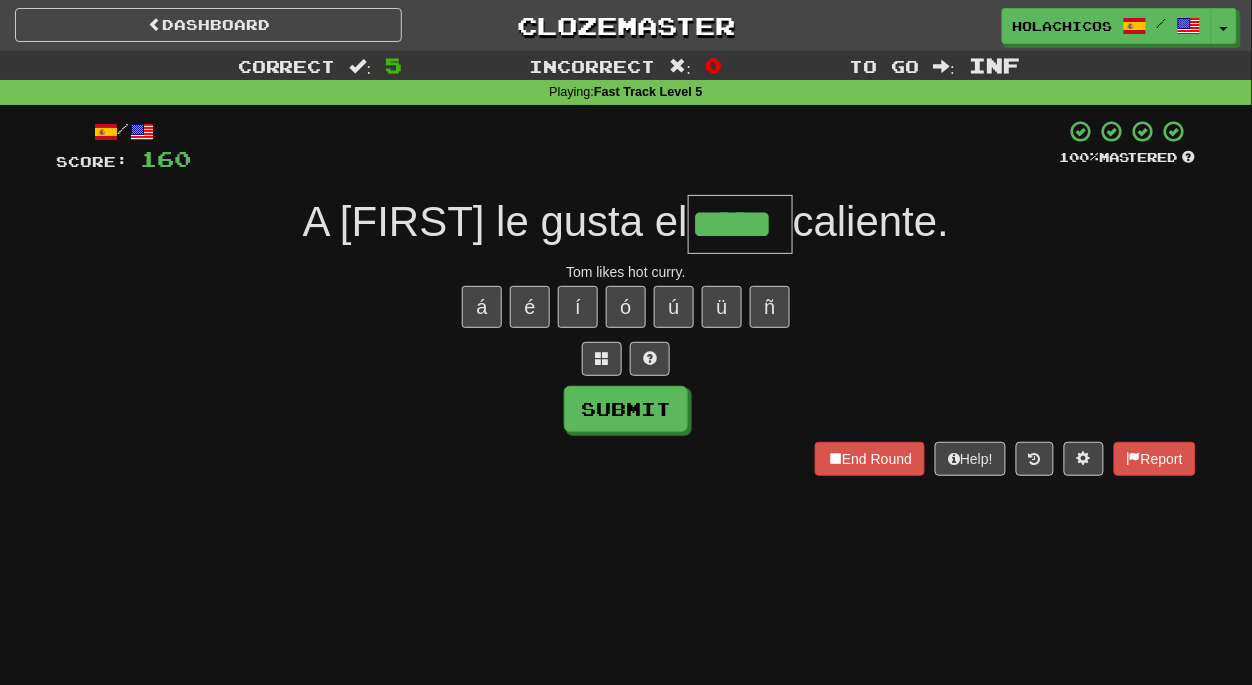 type on "*****" 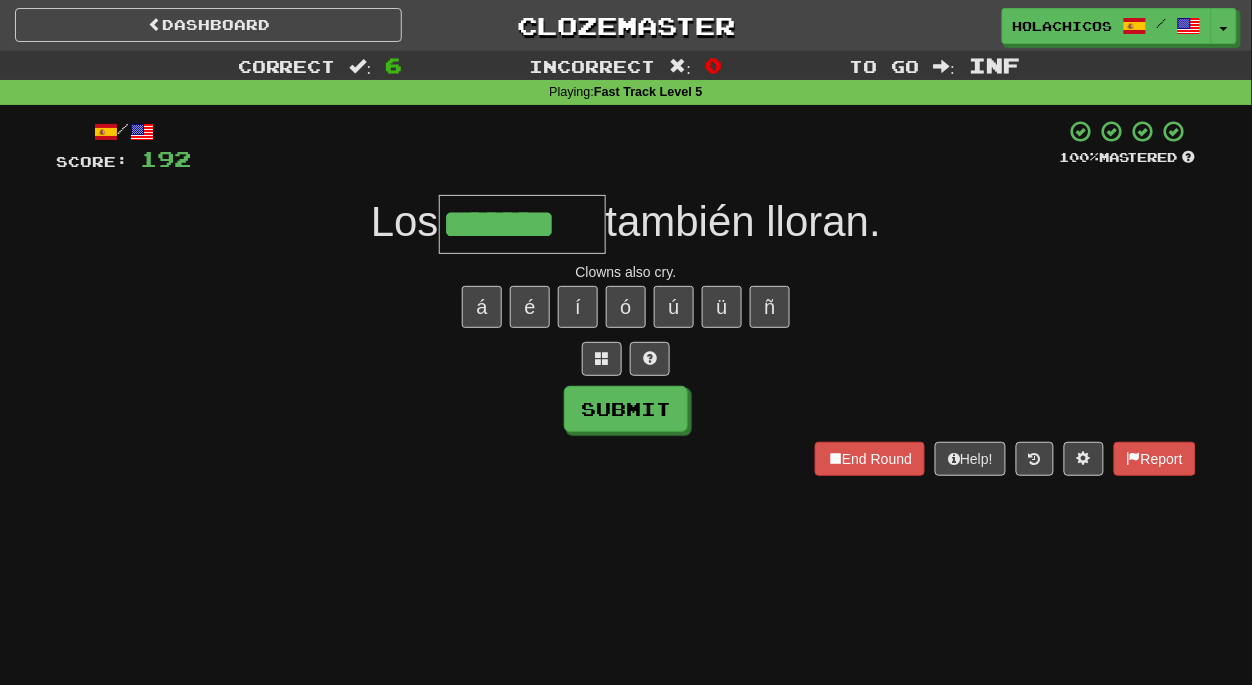 type on "*******" 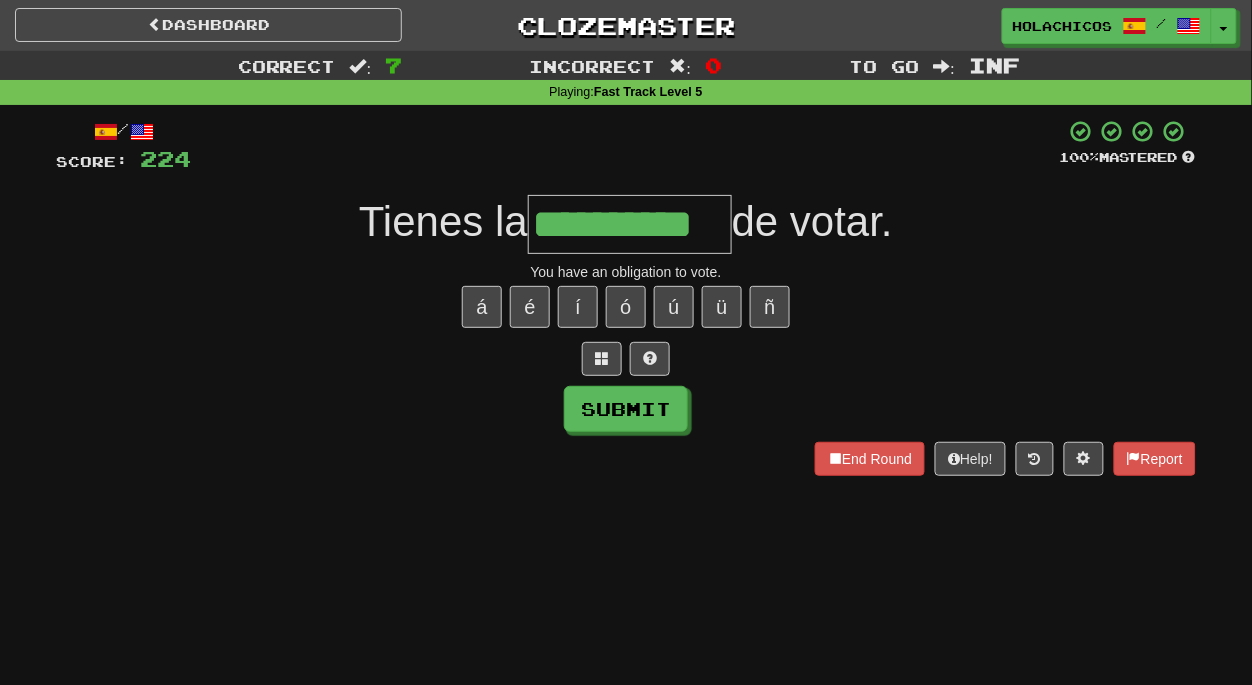 type on "**********" 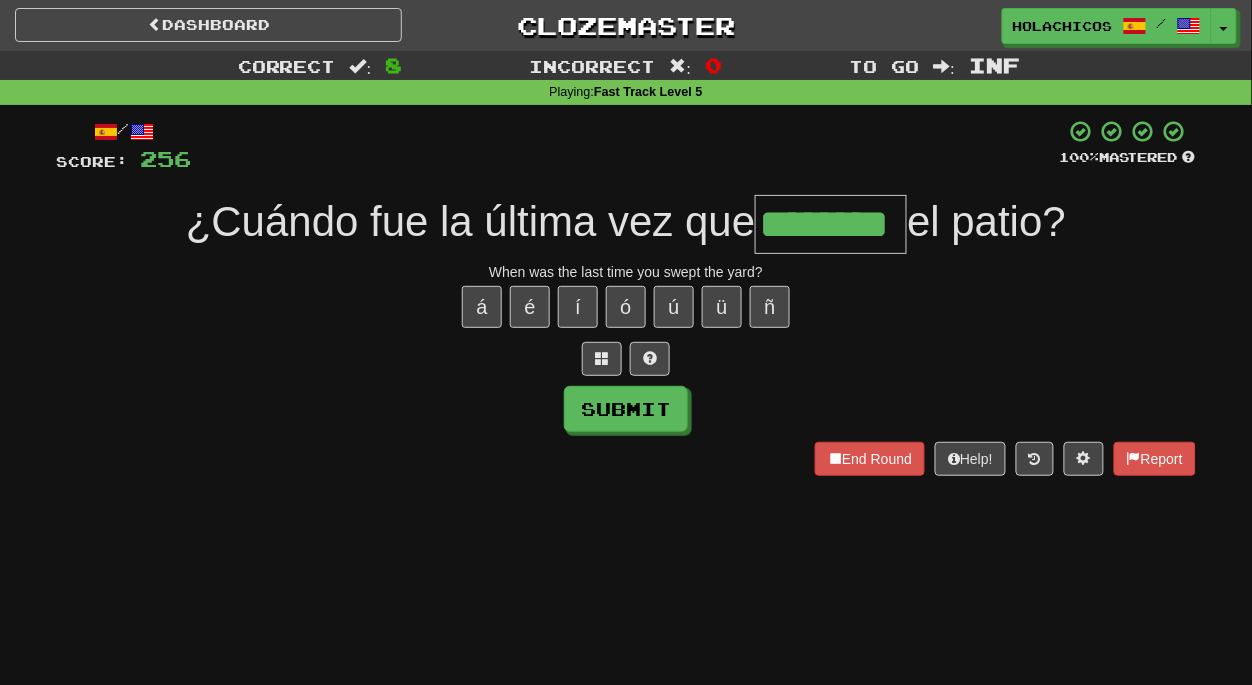 type on "********" 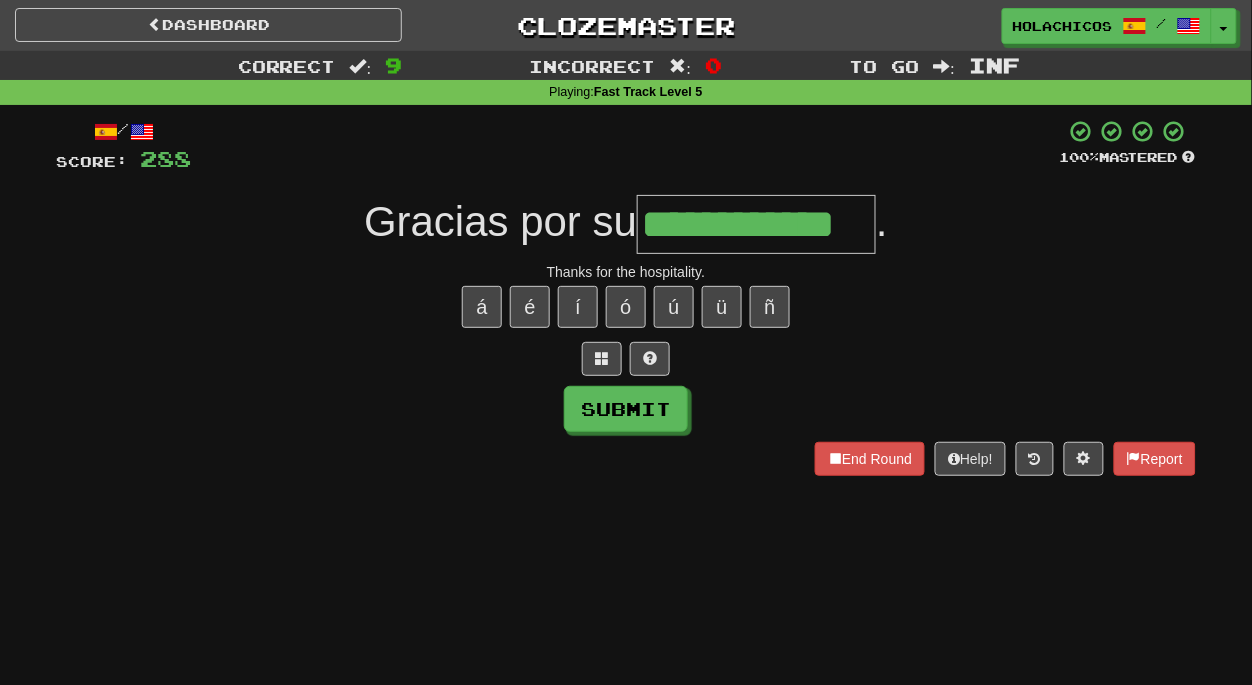 type on "**********" 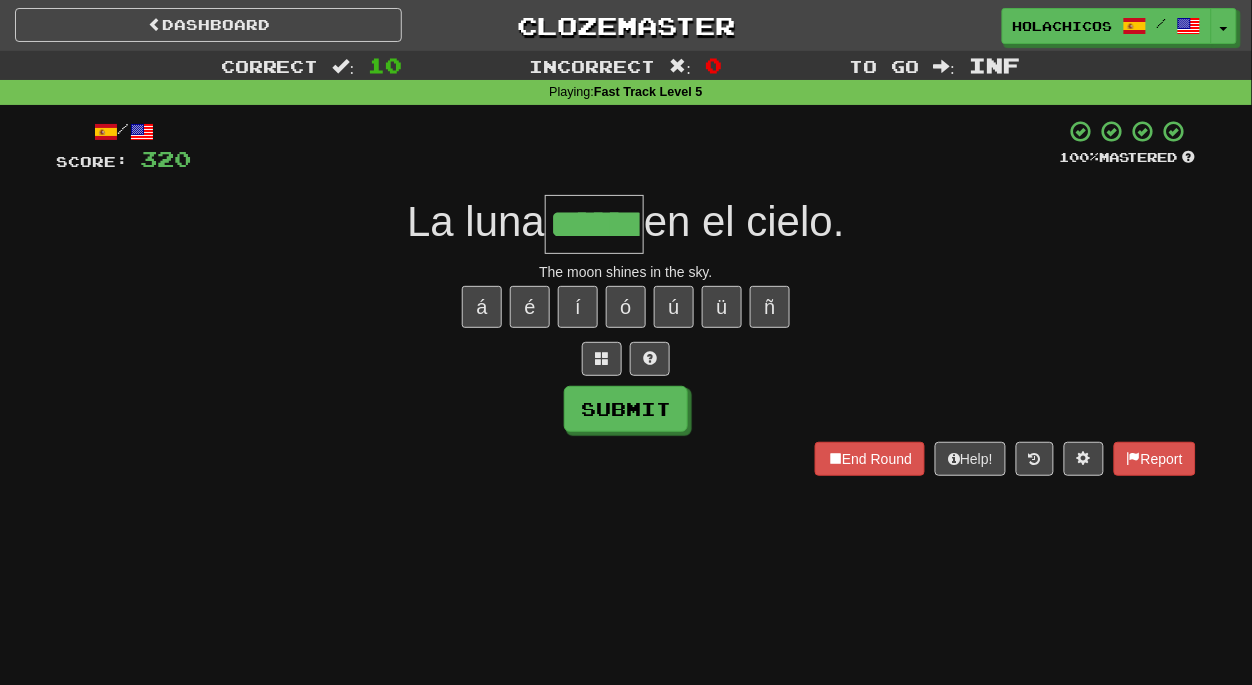 type on "******" 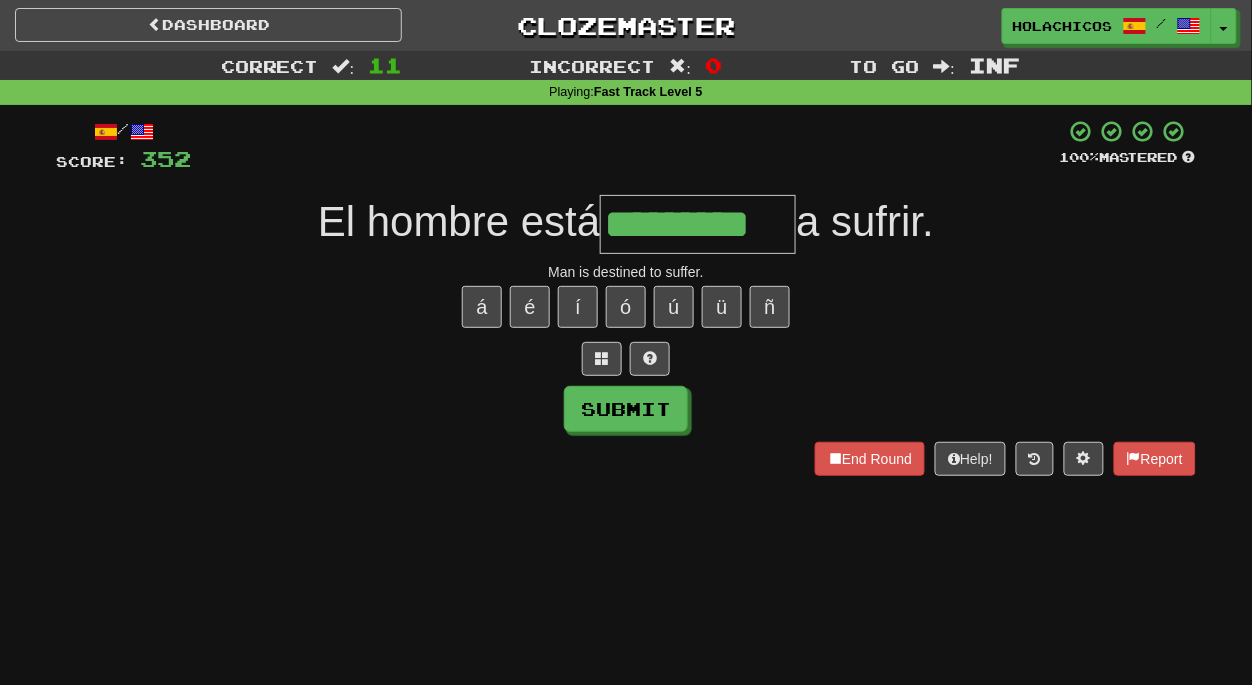 type on "*********" 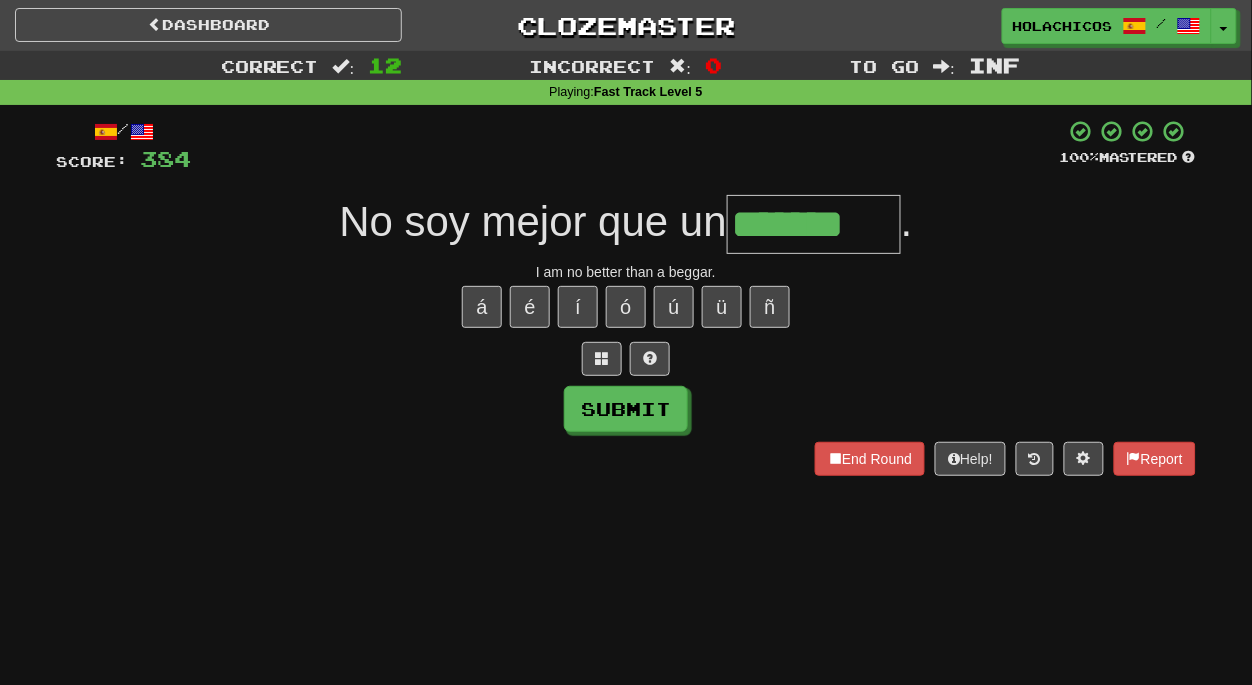 type on "*******" 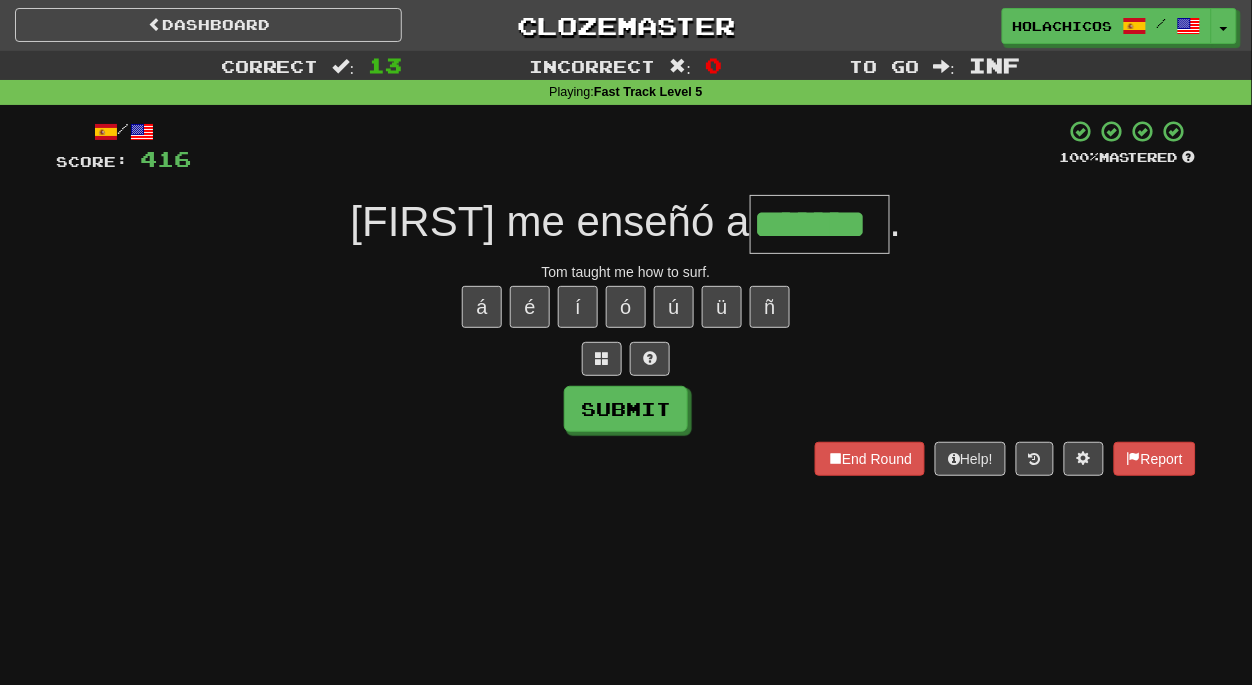 type on "*******" 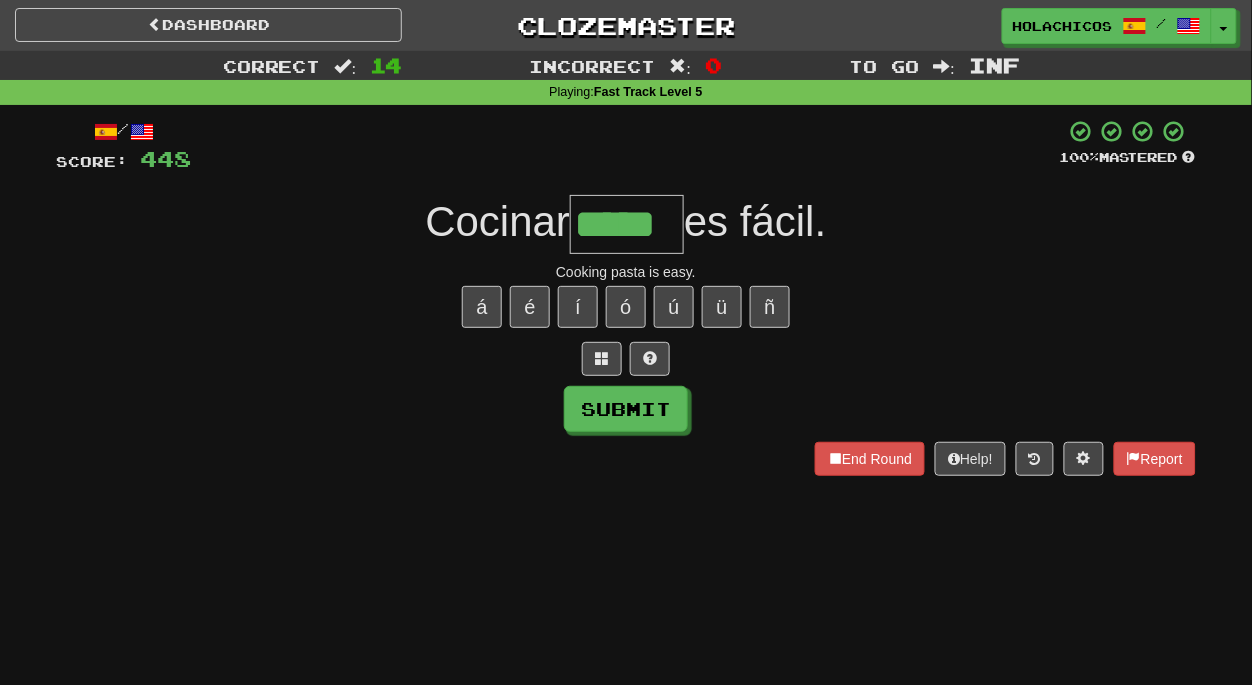 type on "*****" 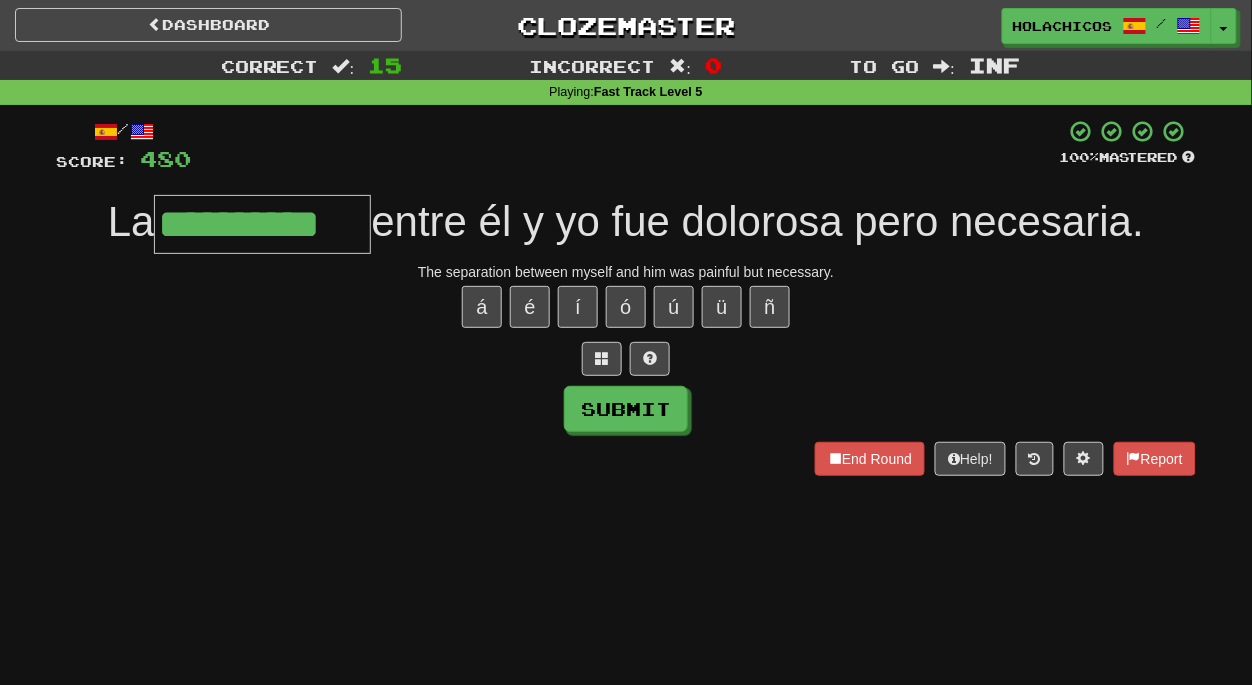 type on "**********" 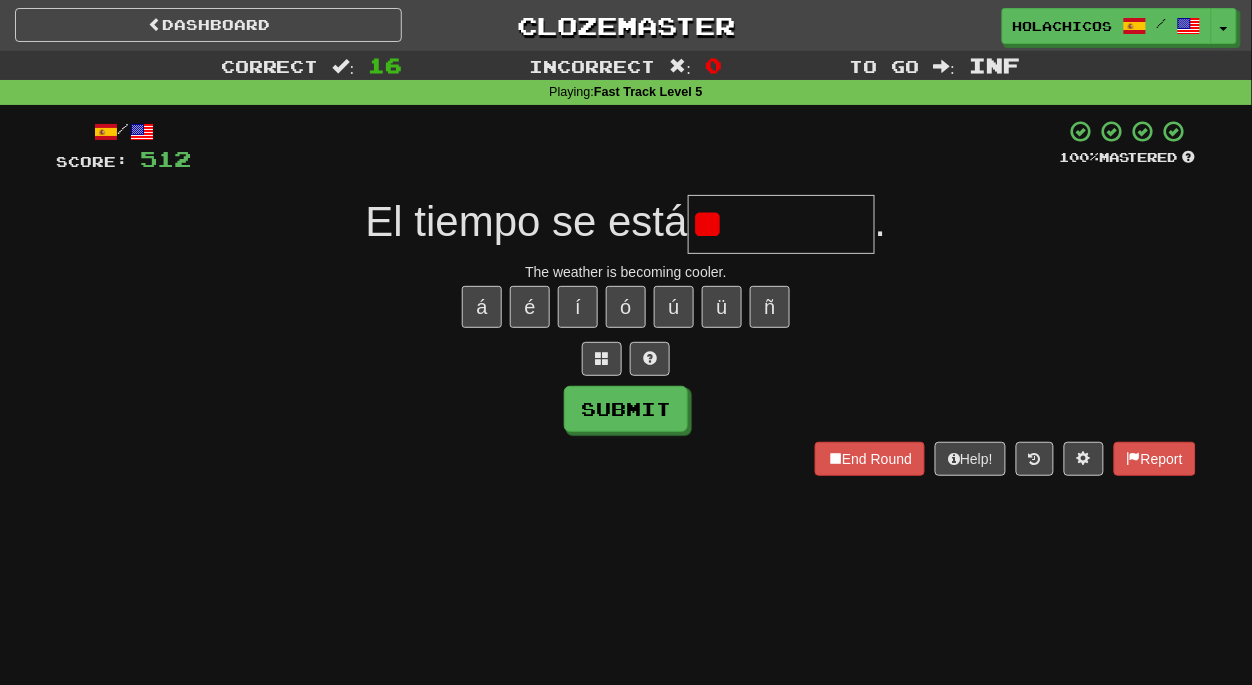 type on "*" 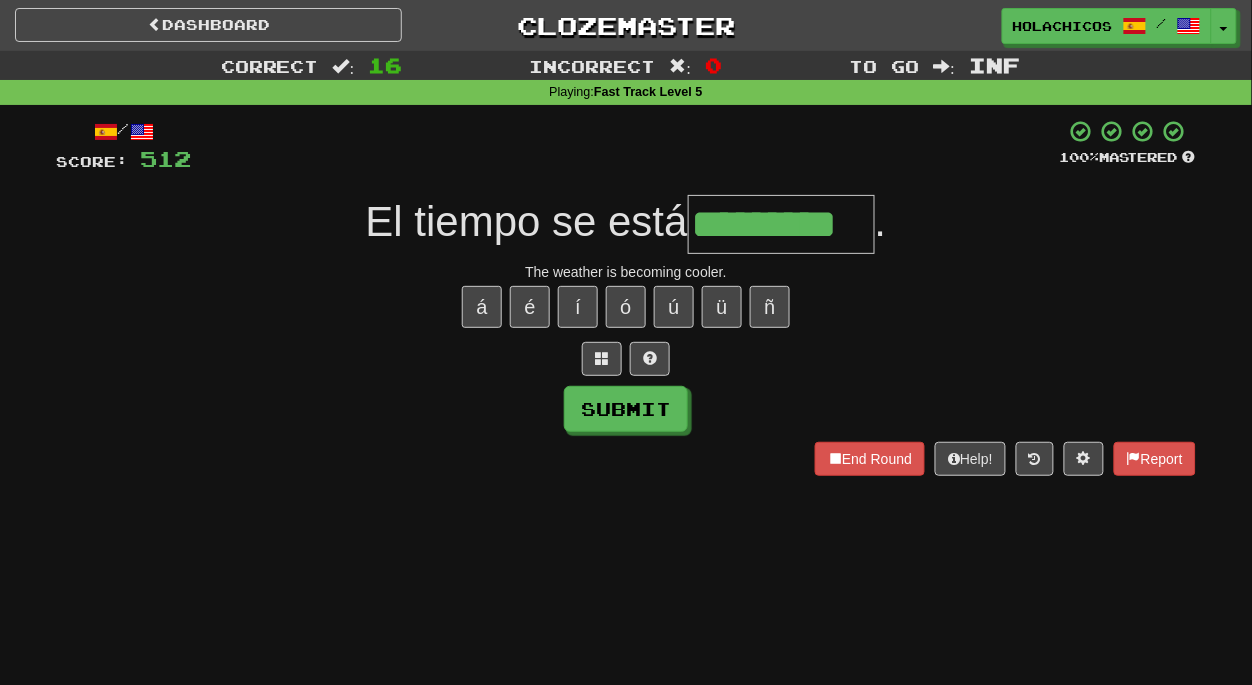 type on "*********" 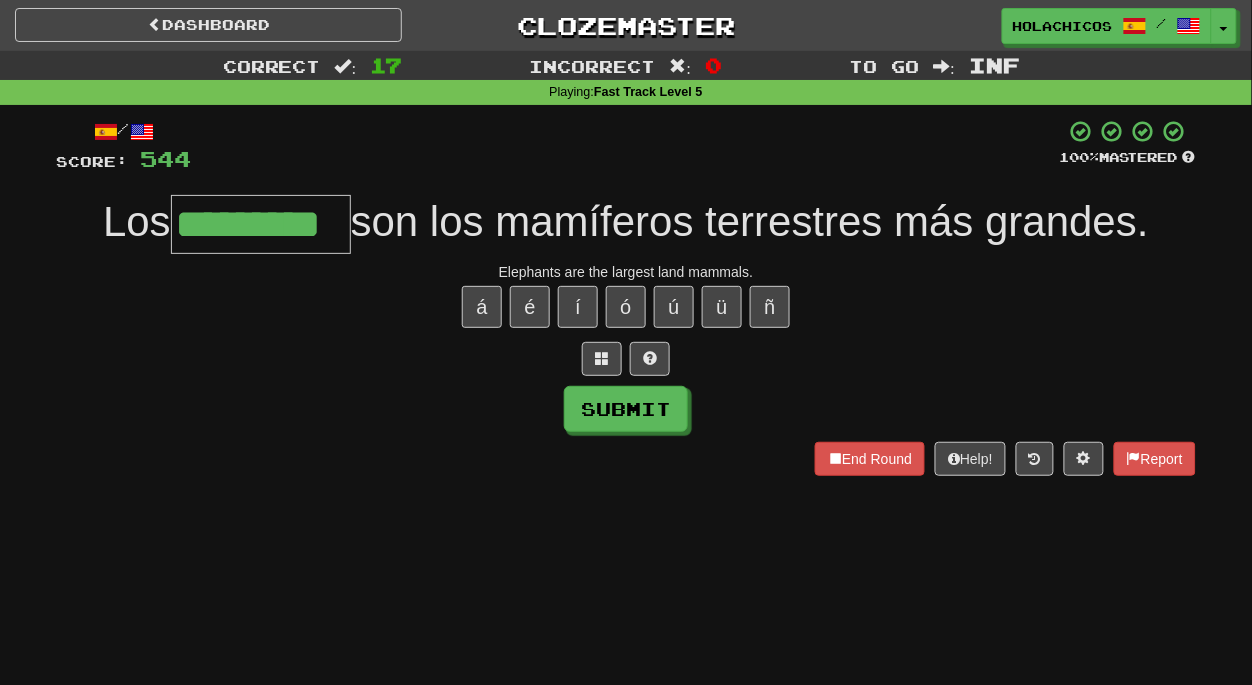 type on "*********" 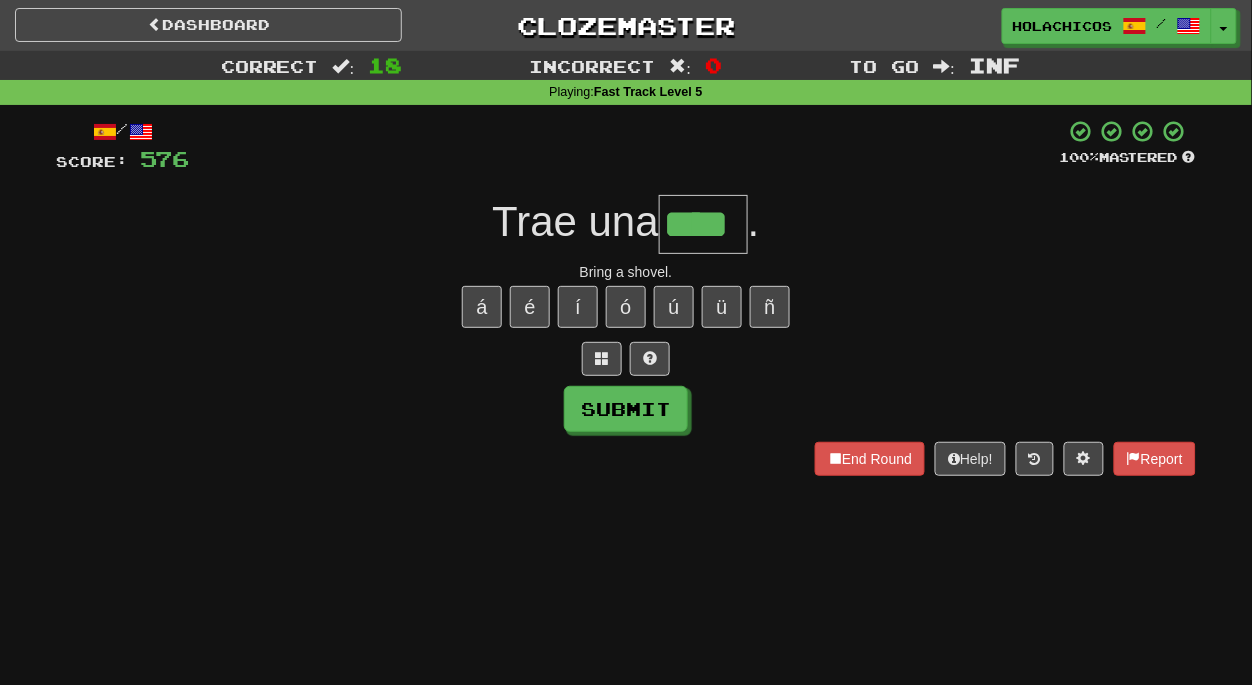 type on "****" 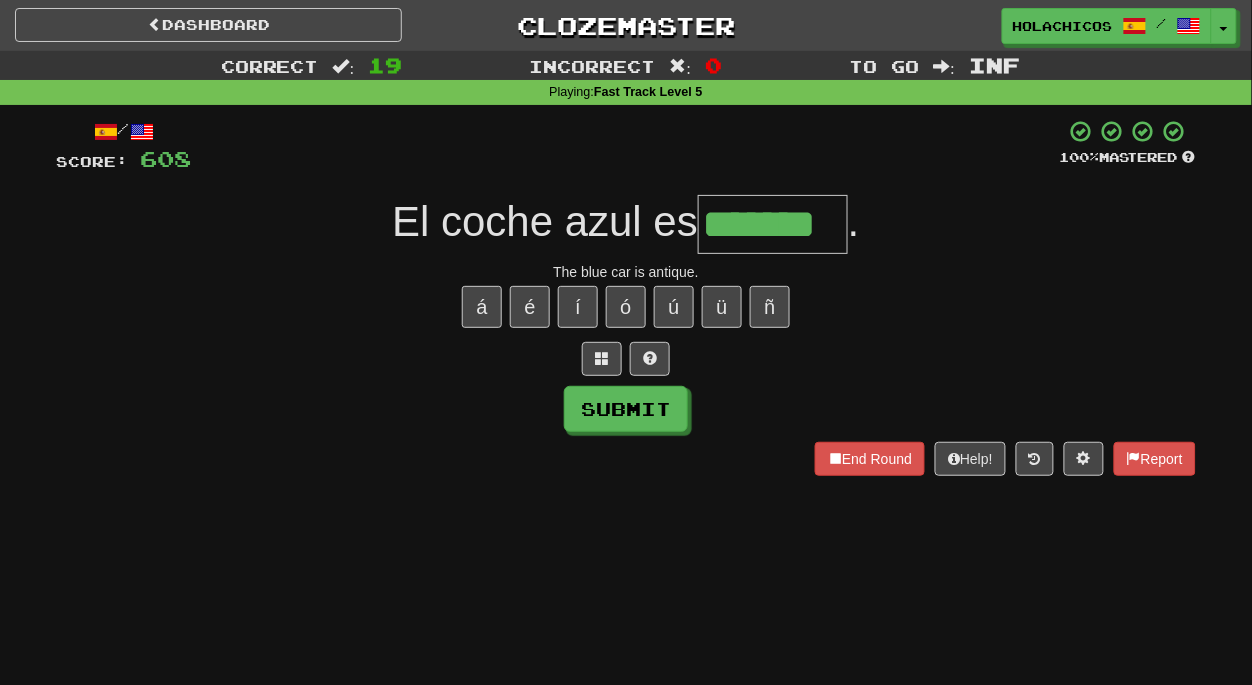 type on "*******" 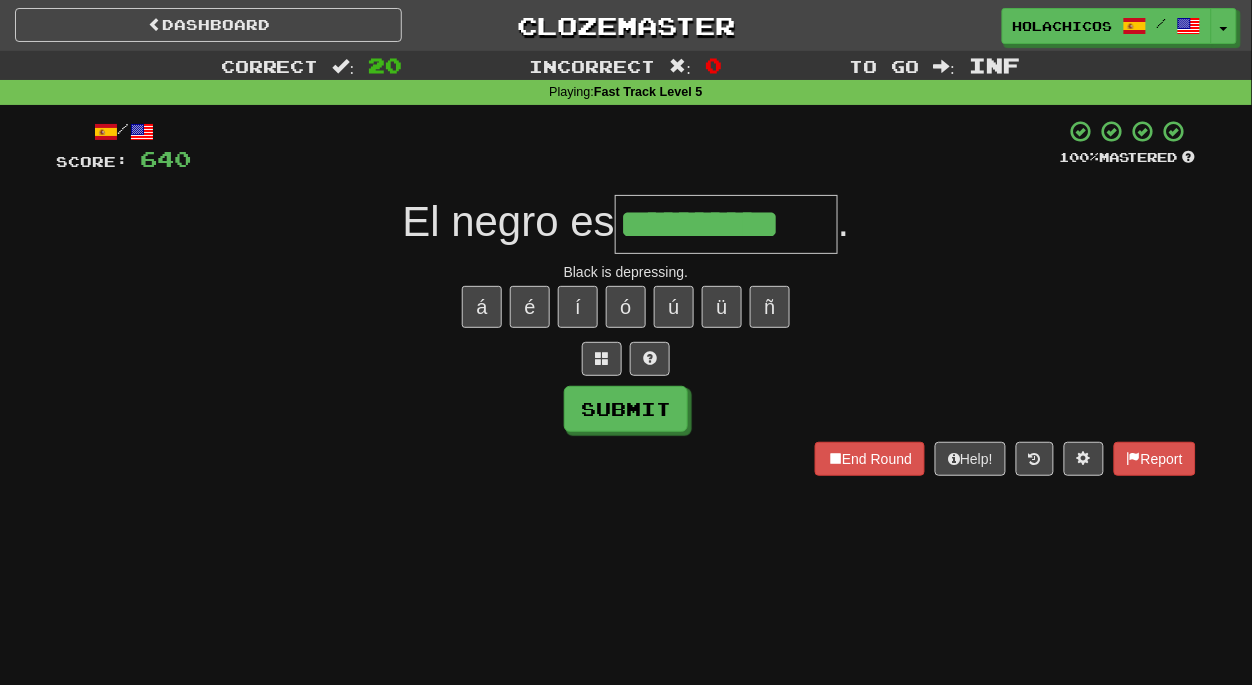 type on "**********" 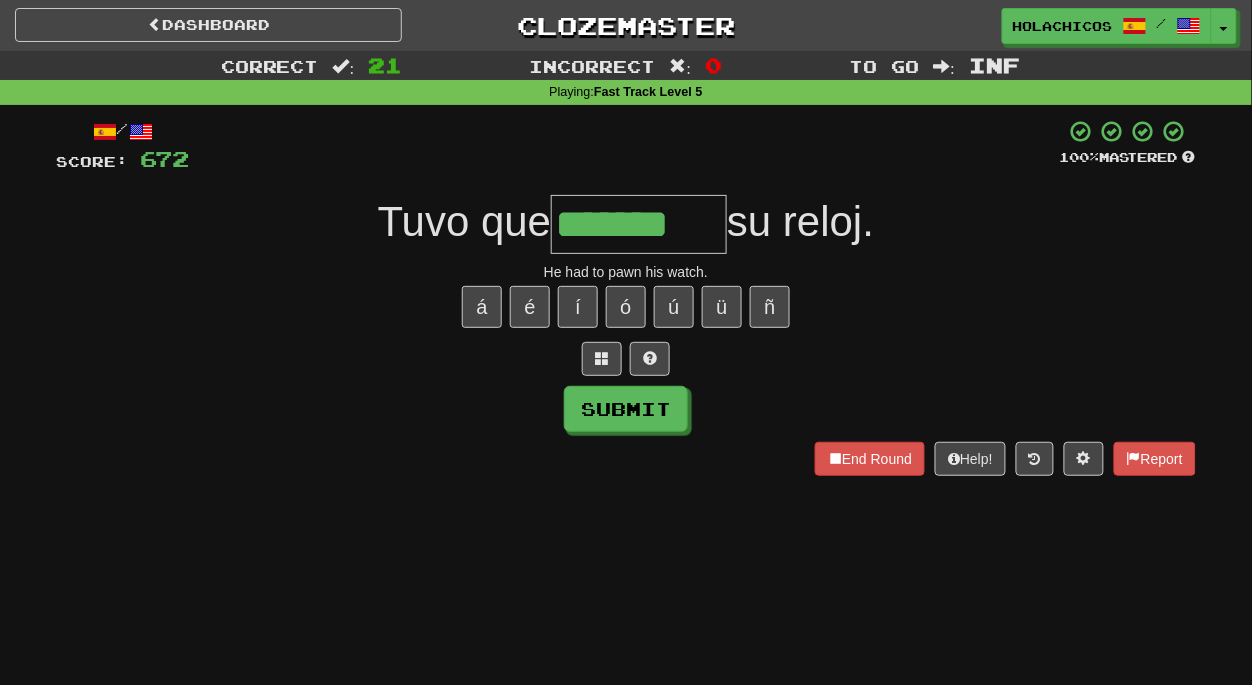 type on "*******" 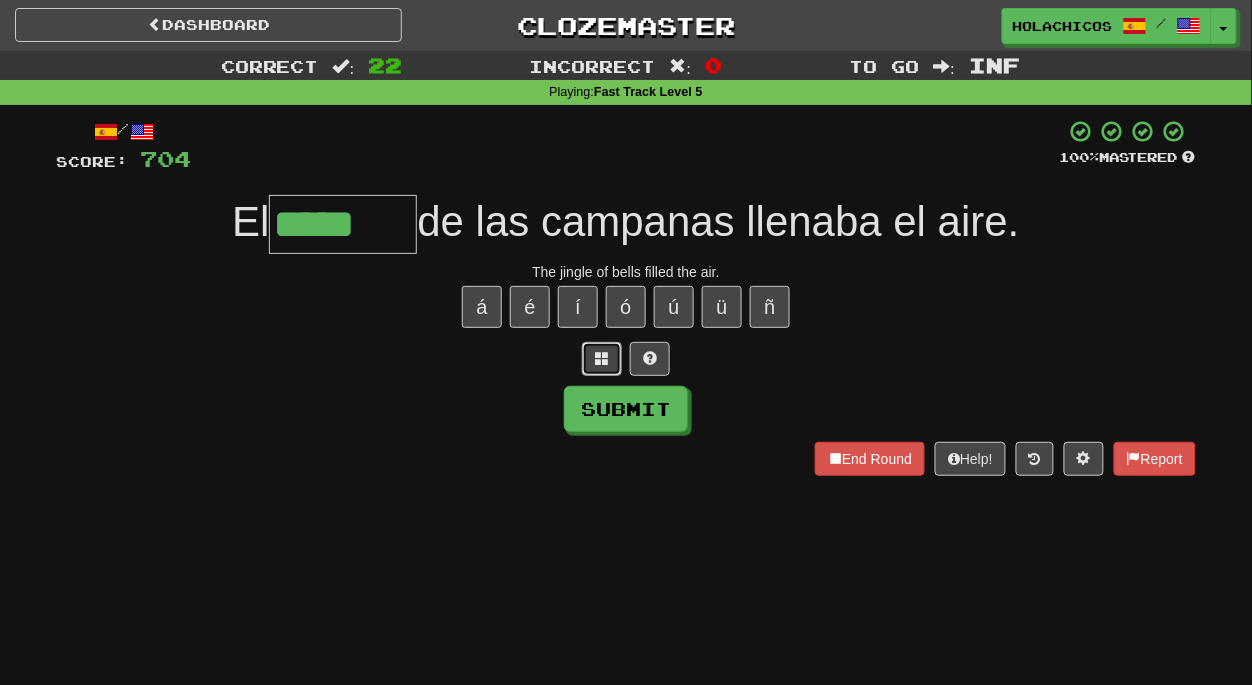click at bounding box center (602, 358) 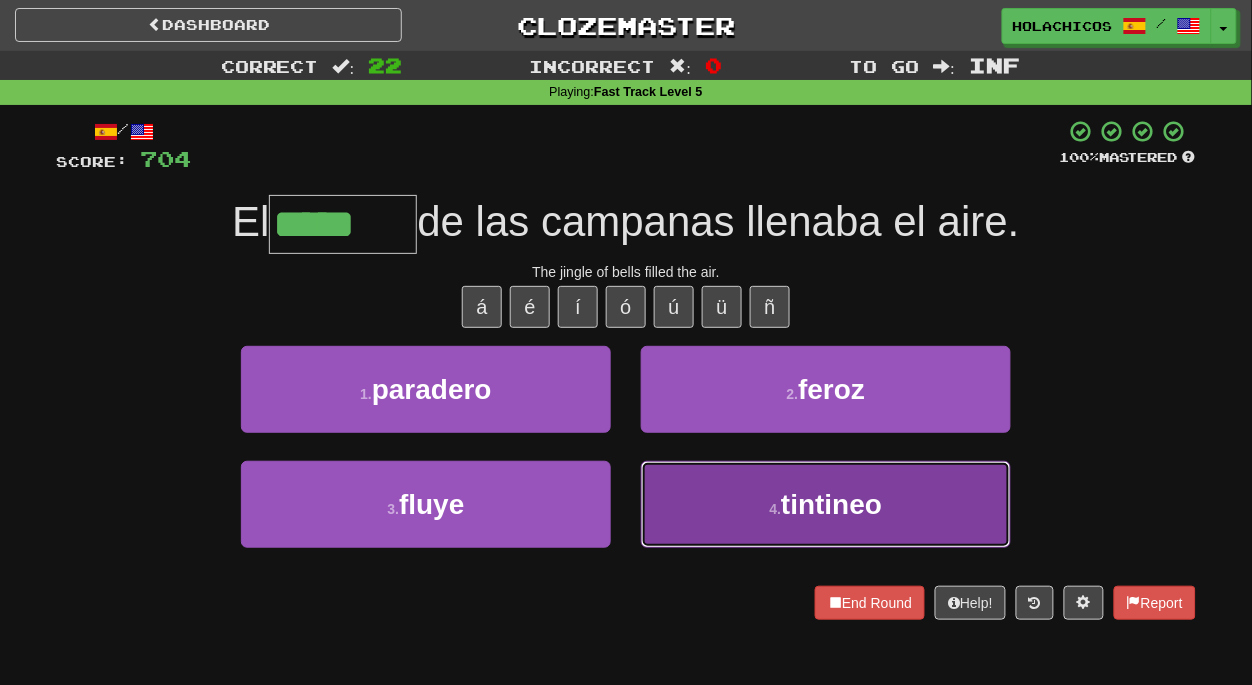 click on "4 .  tintineo" at bounding box center (826, 504) 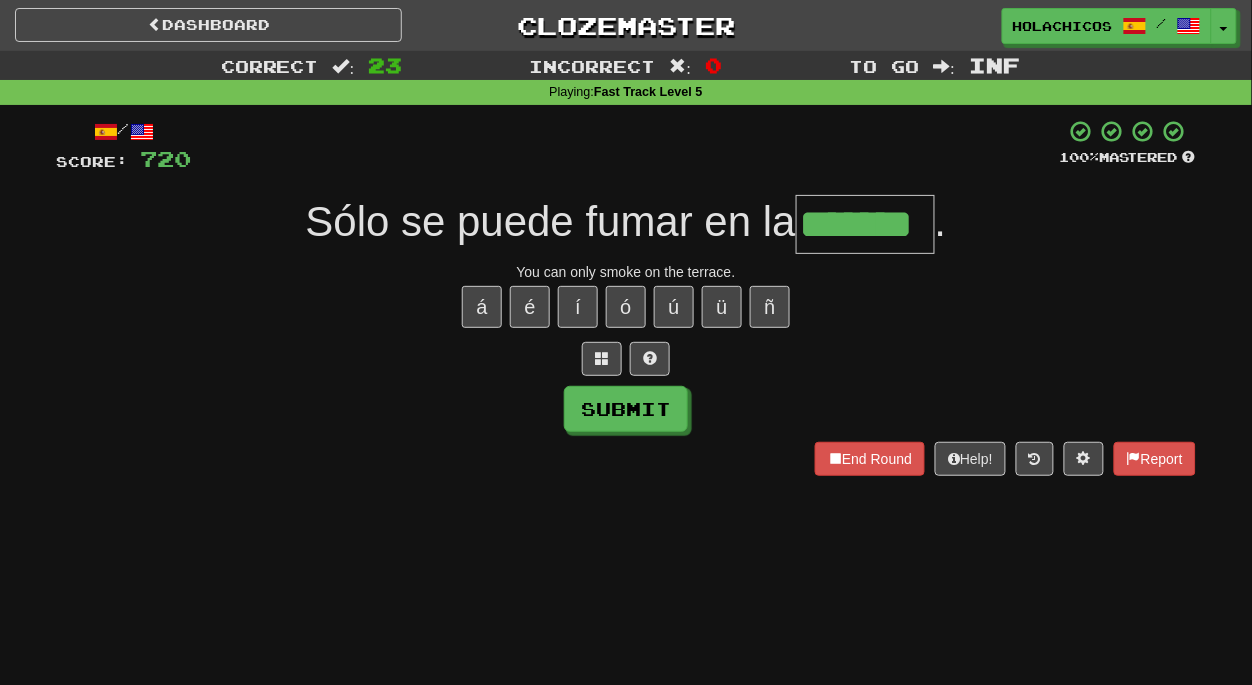 type on "*******" 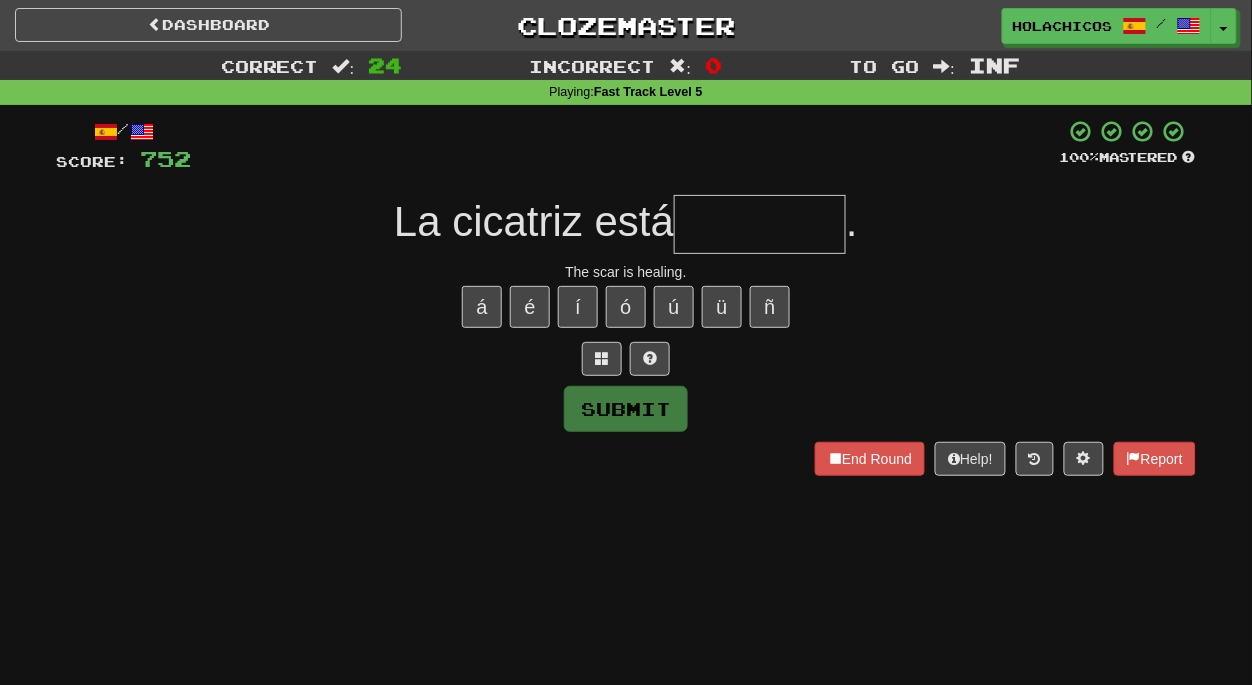 type on "*" 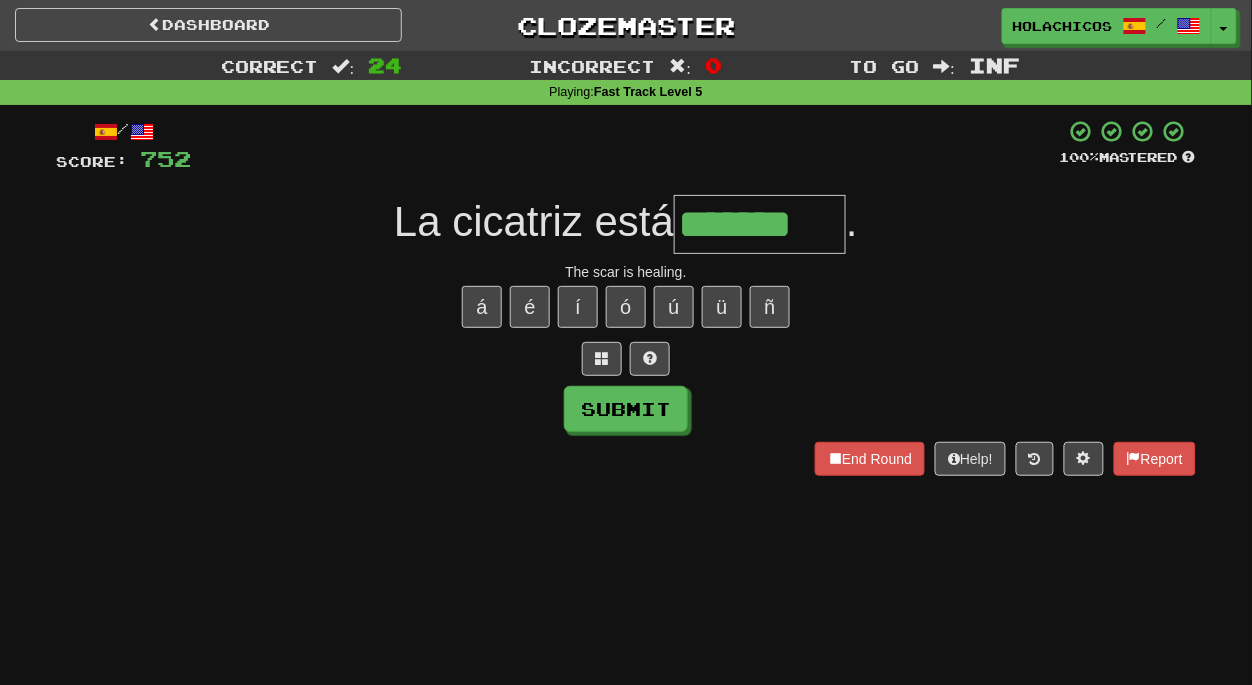 type on "*******" 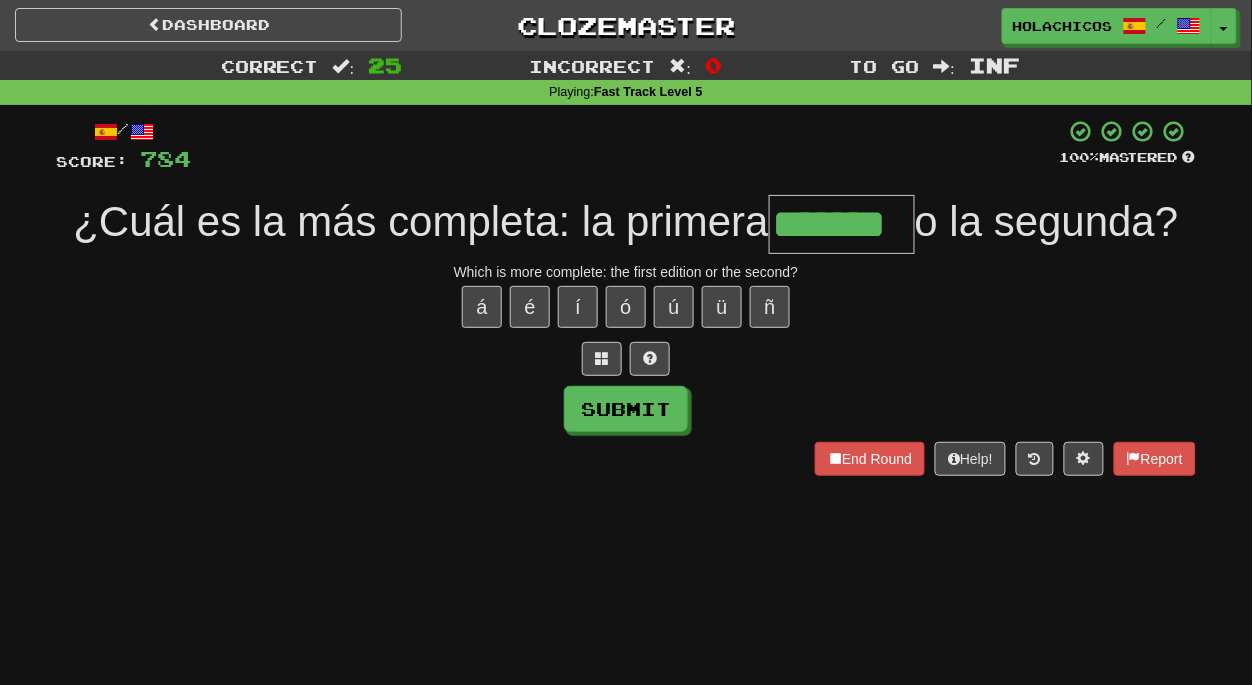 type on "*******" 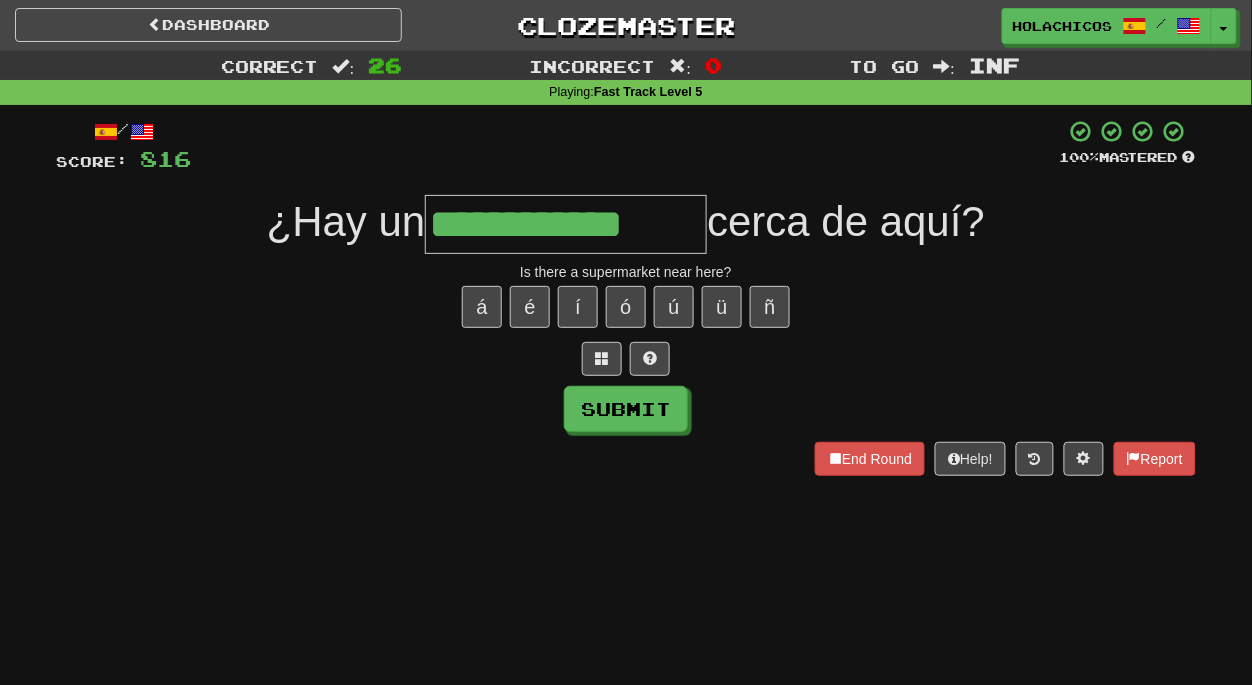 type on "**********" 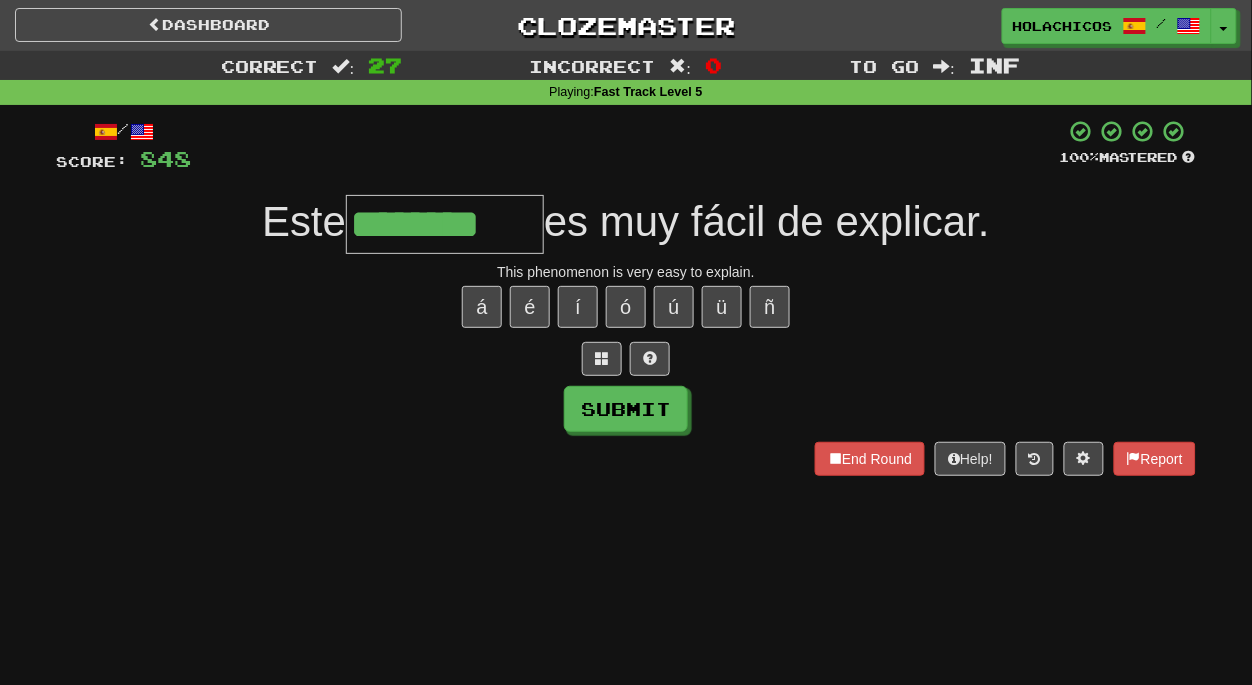 type on "********" 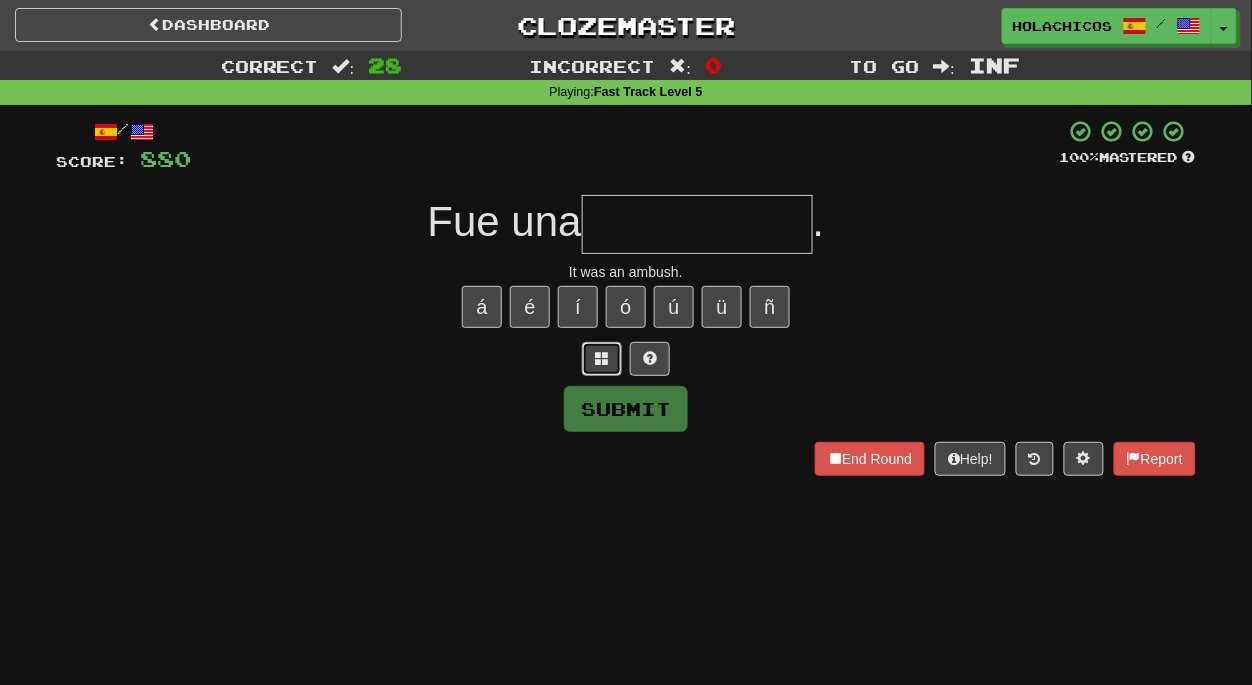 click at bounding box center [602, 358] 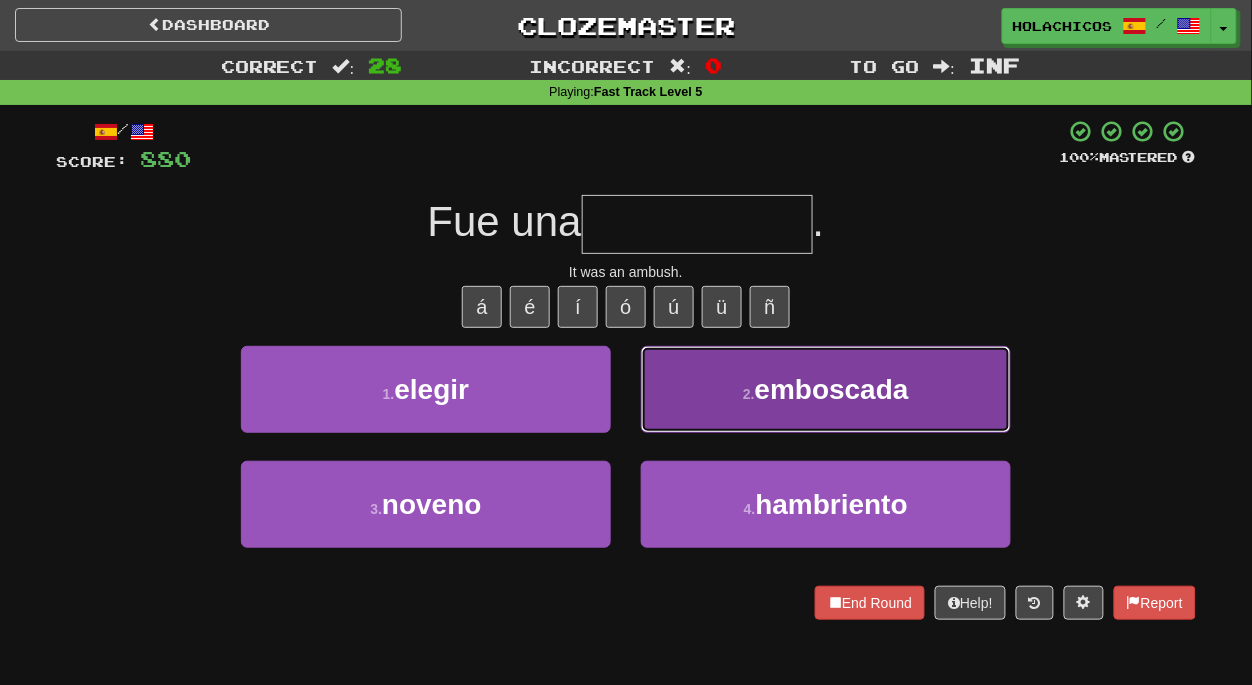 click on "2 ." at bounding box center [749, 394] 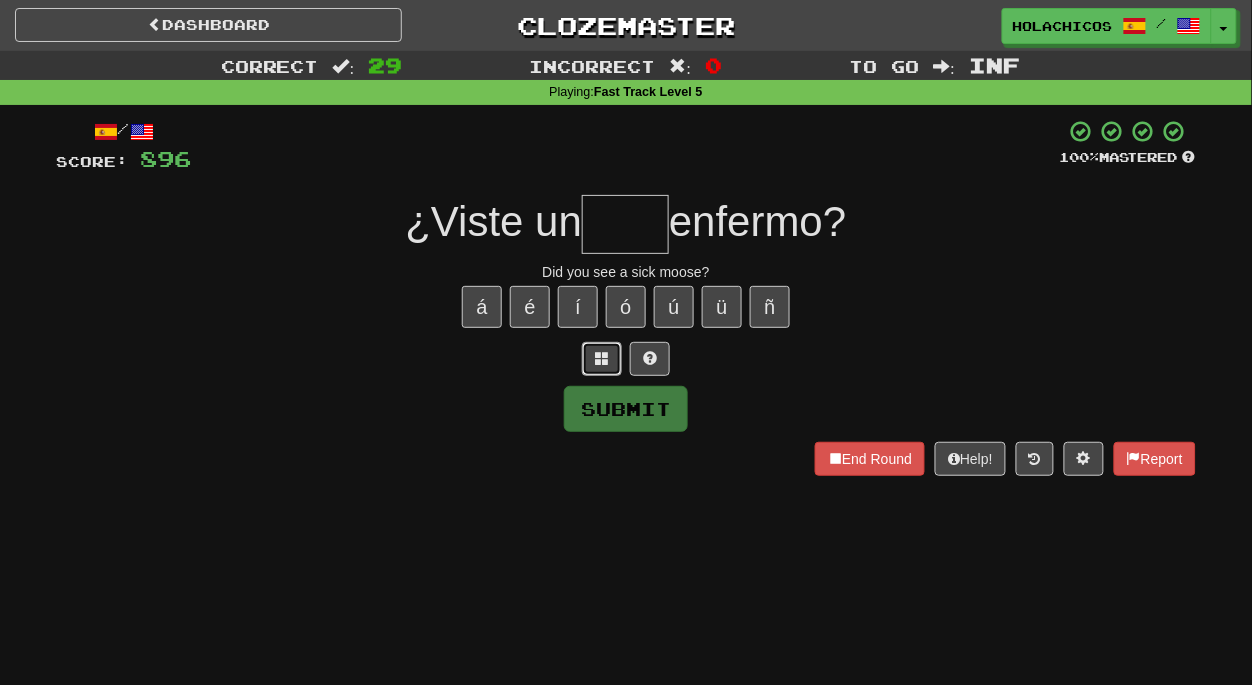 click at bounding box center [602, 358] 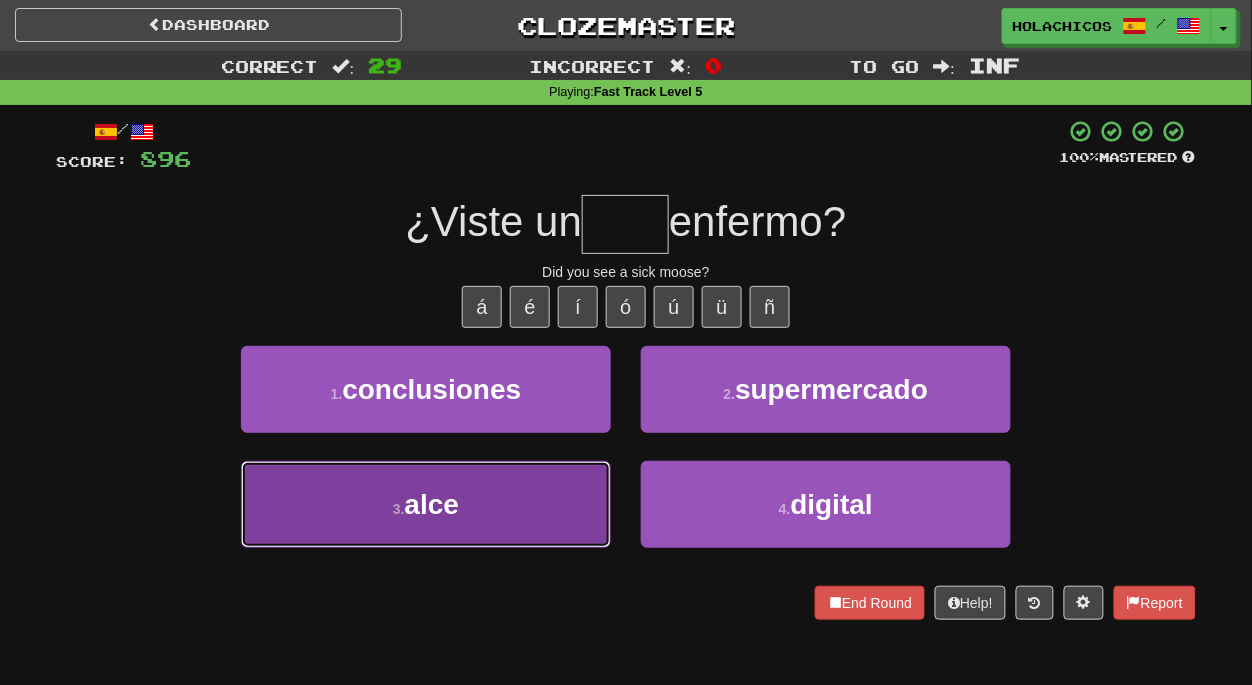 click on "3 .  alce" at bounding box center [426, 504] 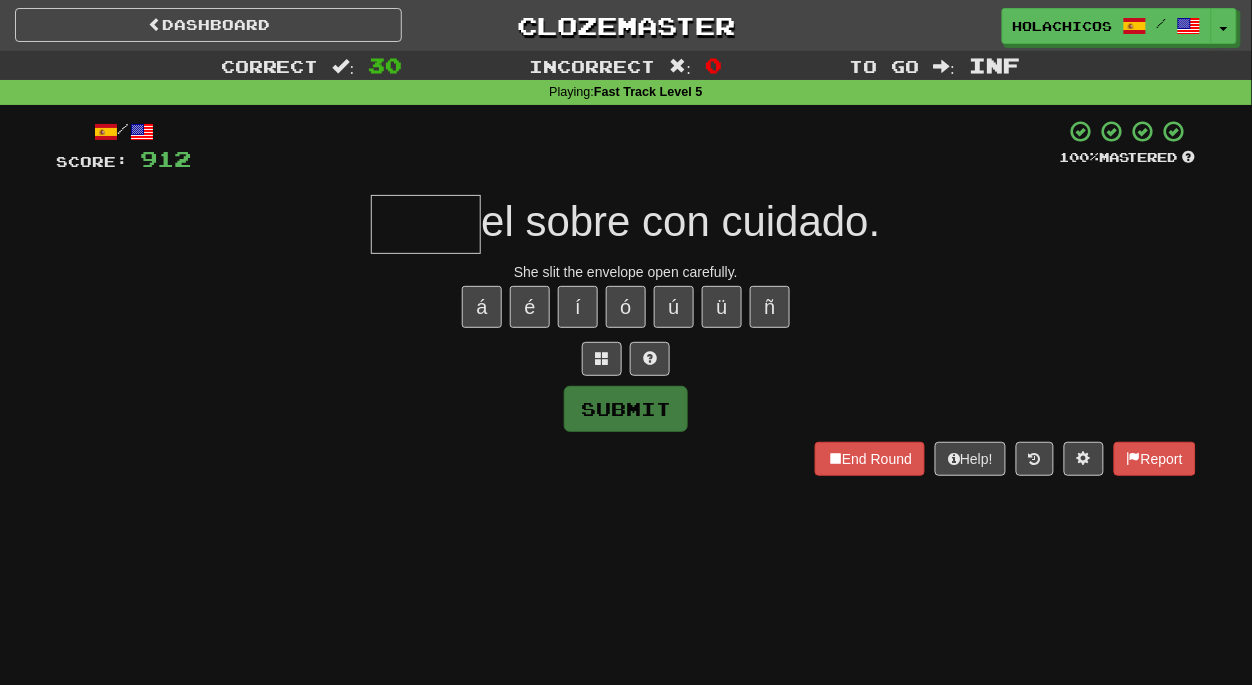 type on "*" 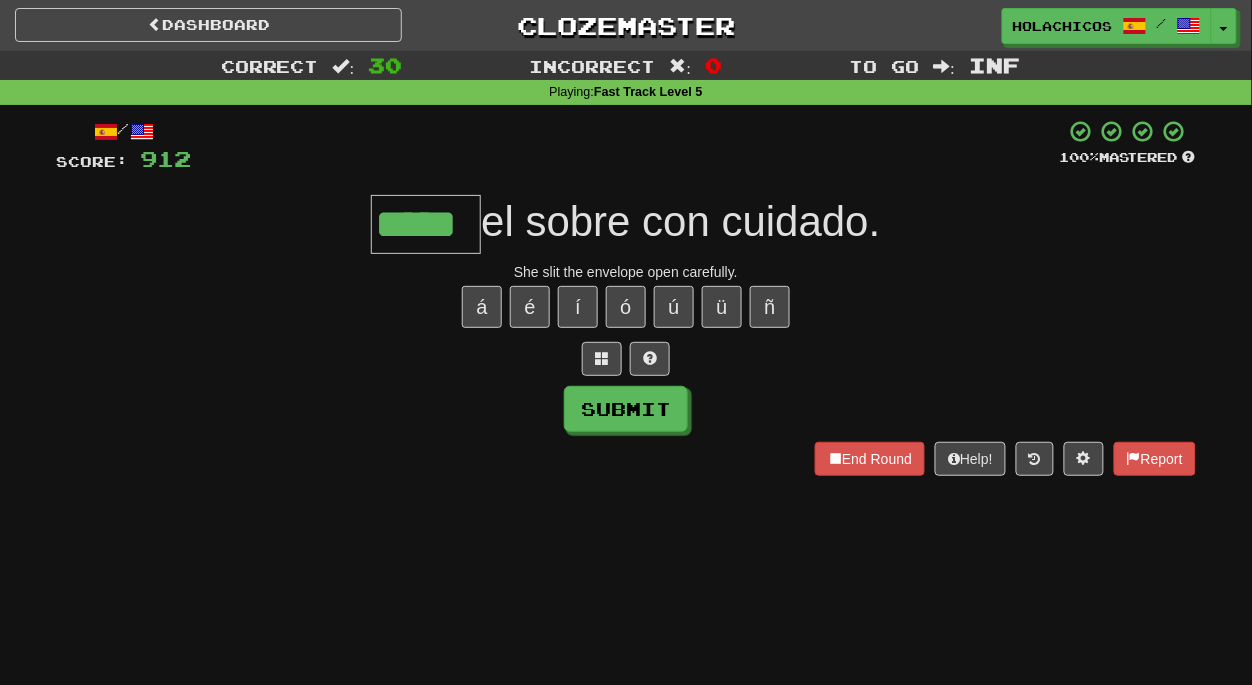 type on "*****" 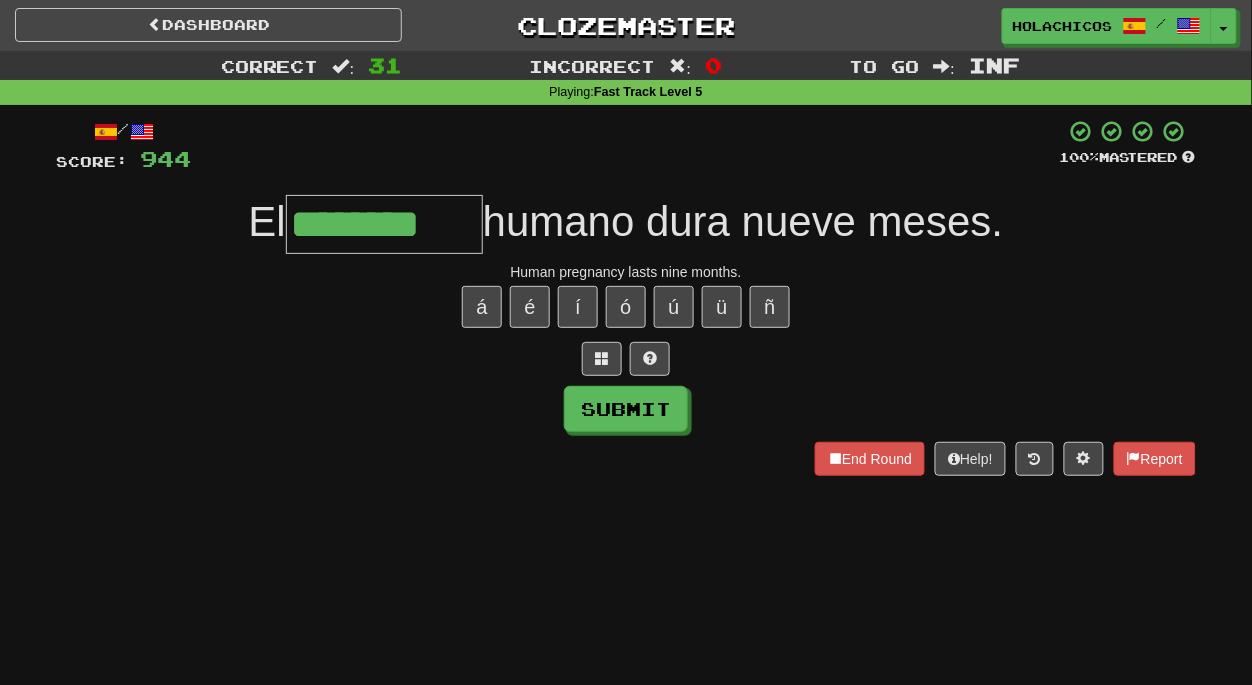 type on "********" 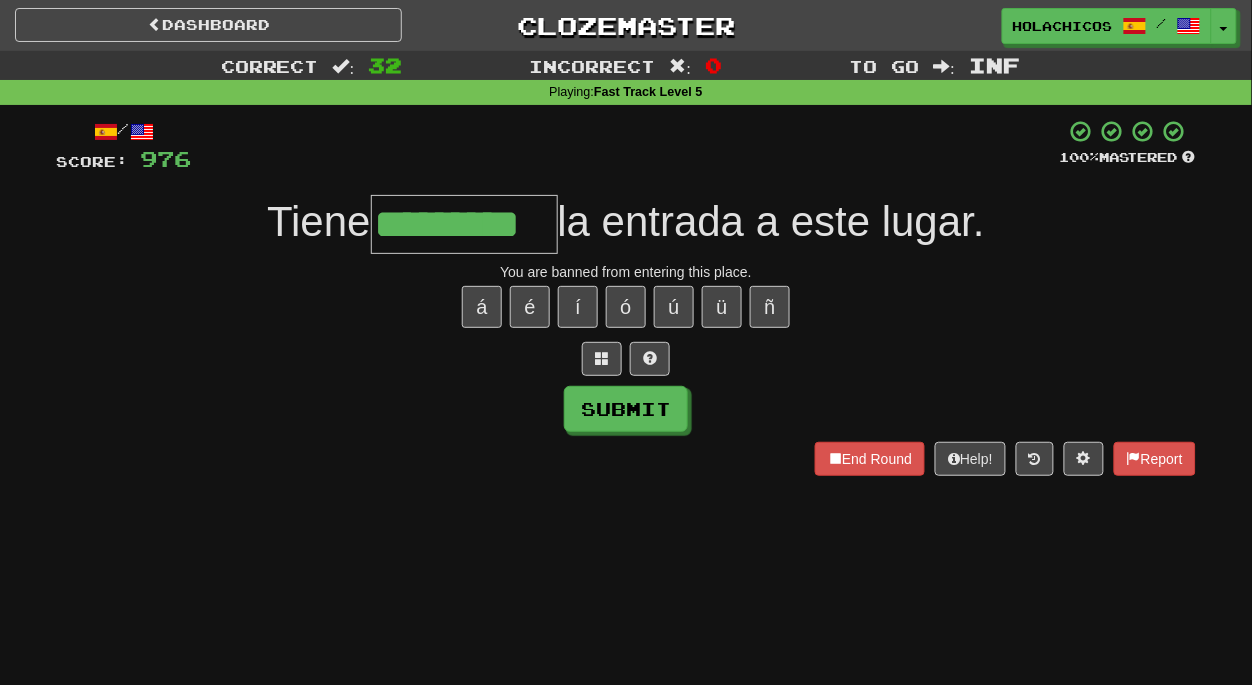 type on "*********" 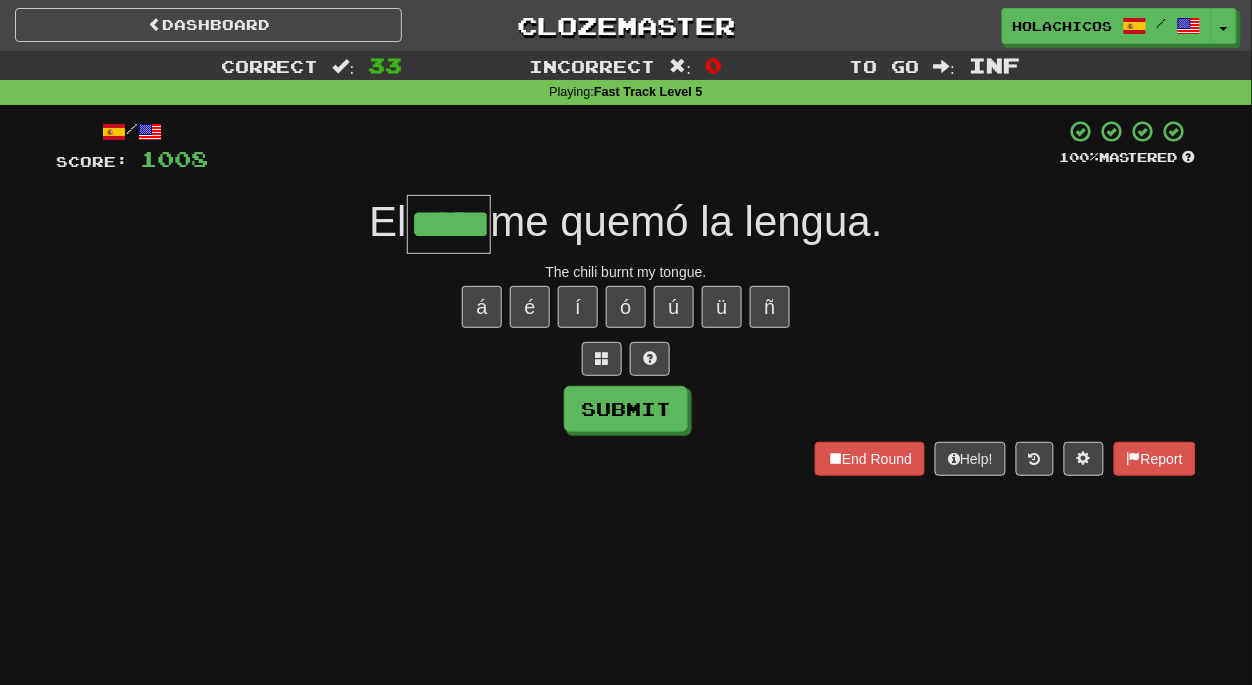 type on "*****" 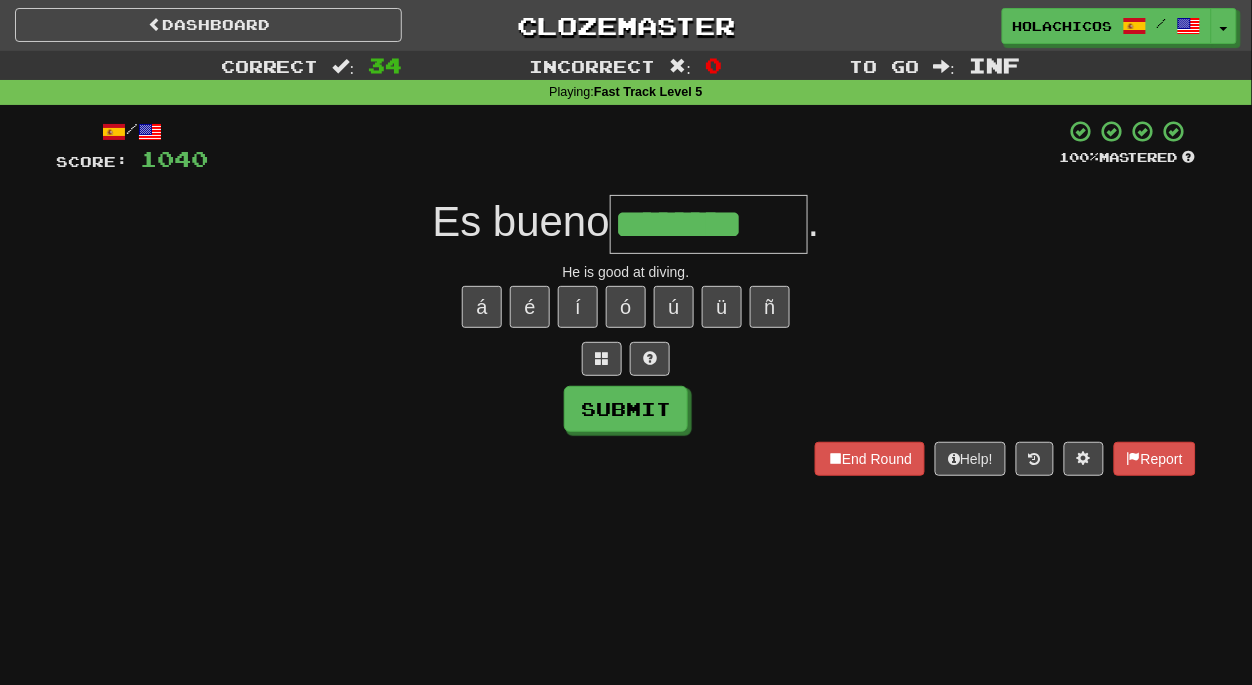 type on "********" 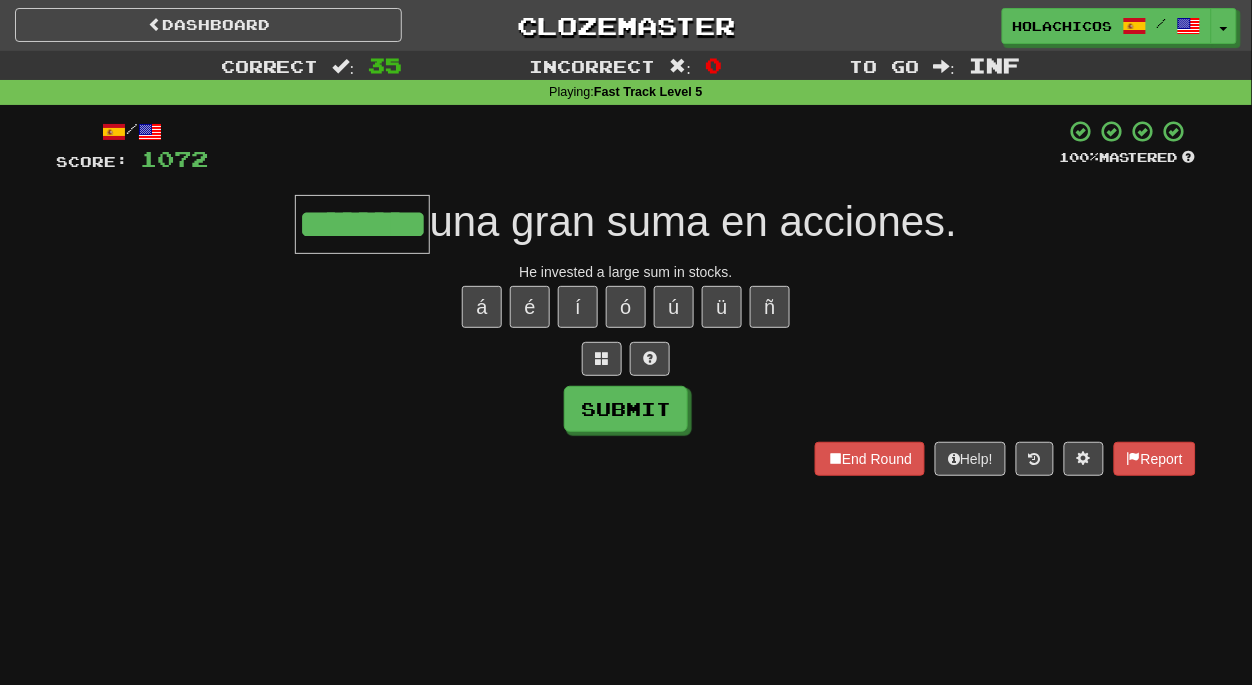 type on "********" 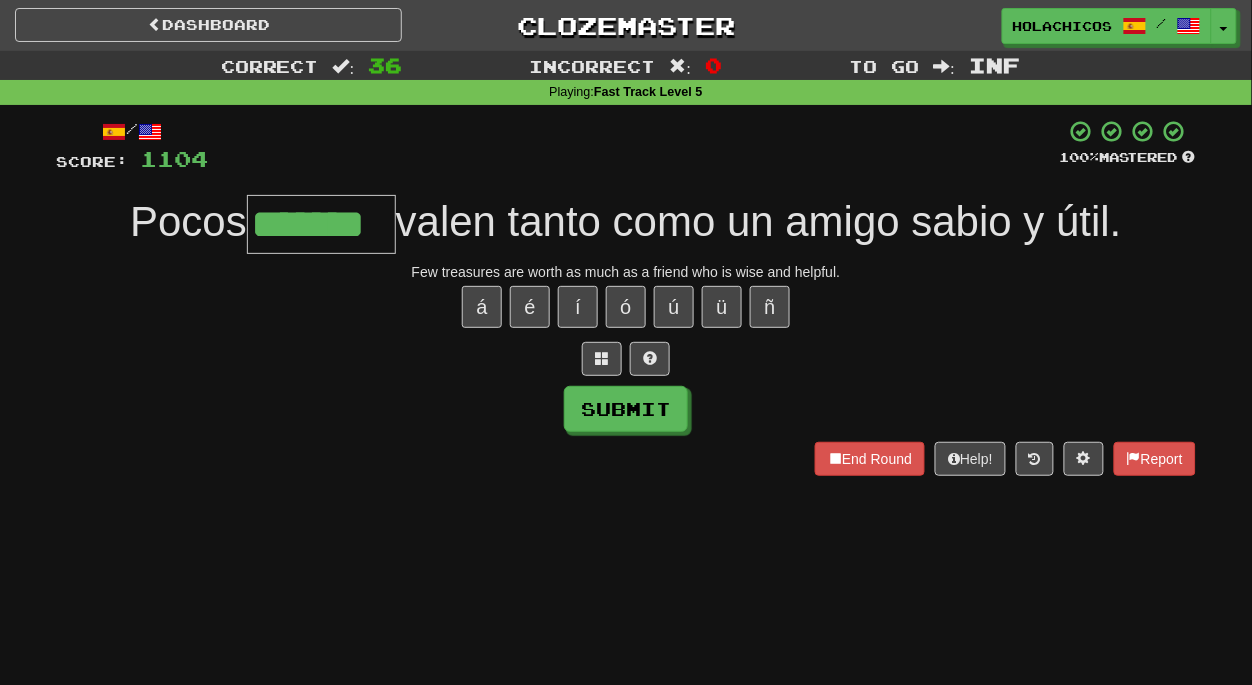 type on "*******" 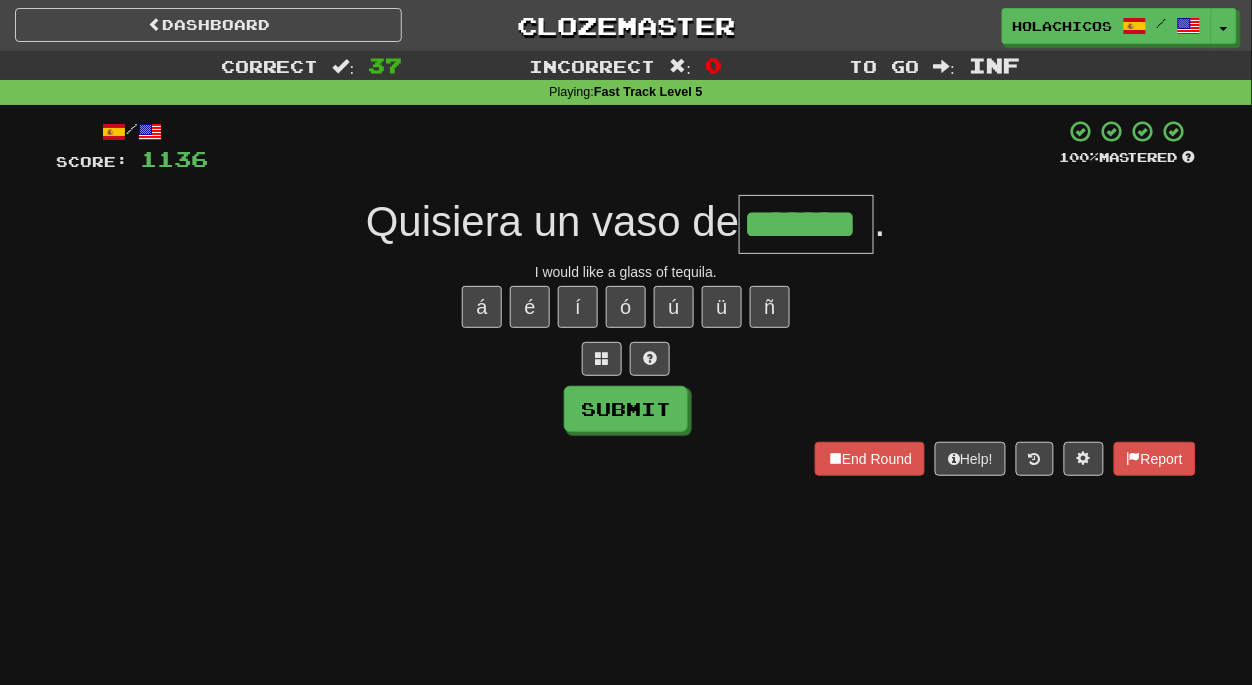 type on "*******" 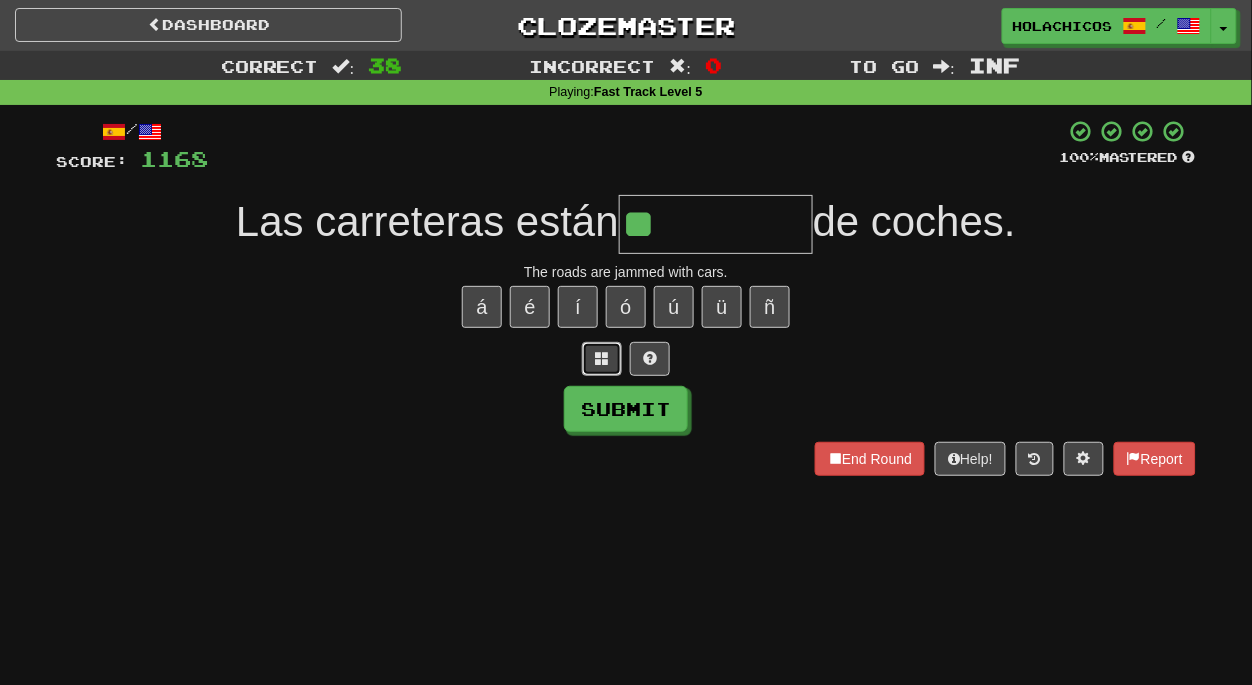 click at bounding box center (602, 359) 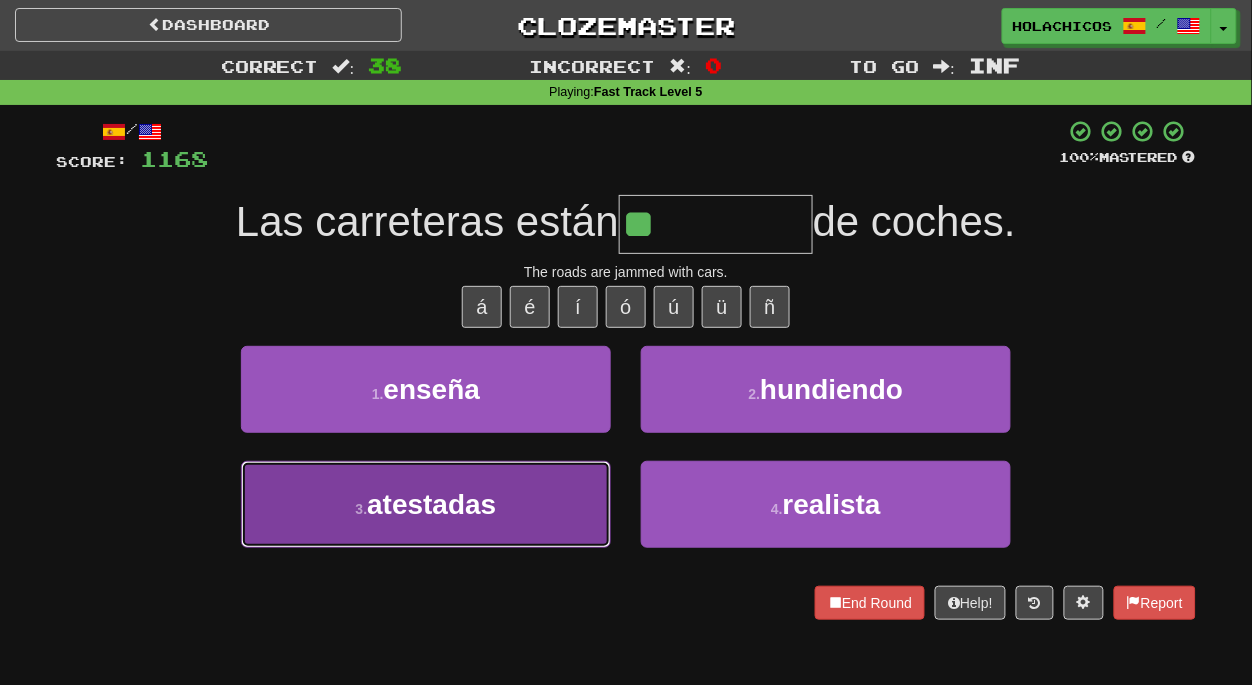 click on "3 .  atestadas" at bounding box center (426, 504) 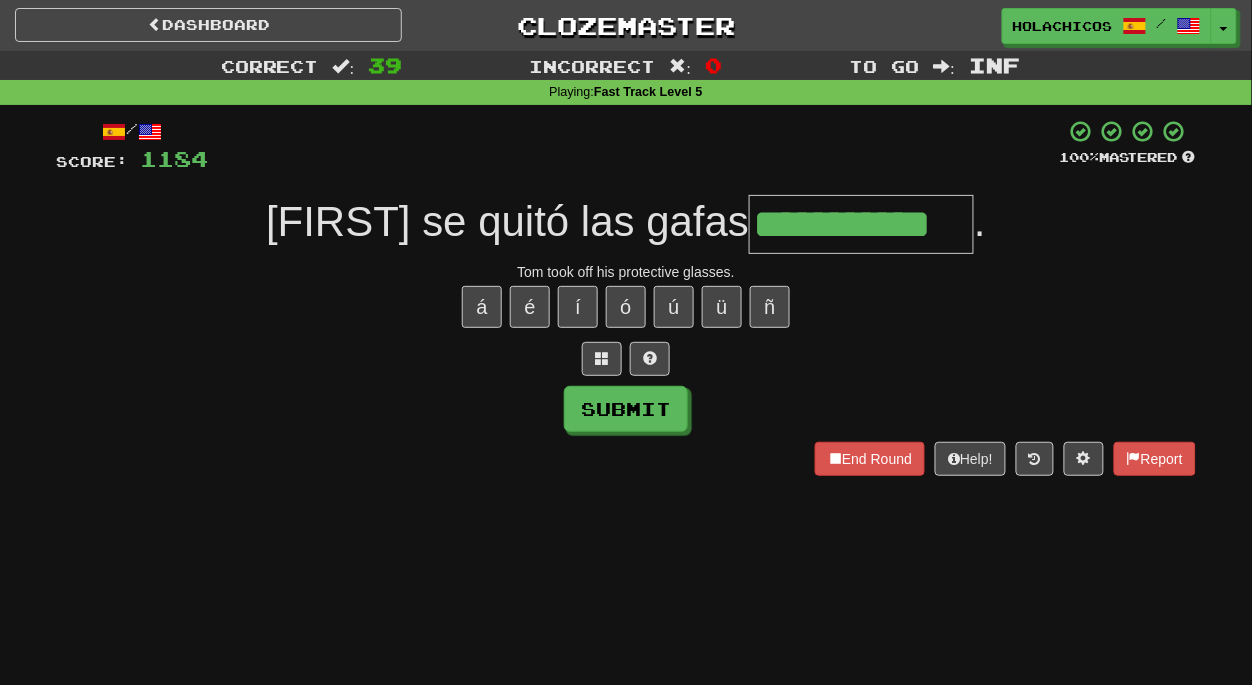 type on "**********" 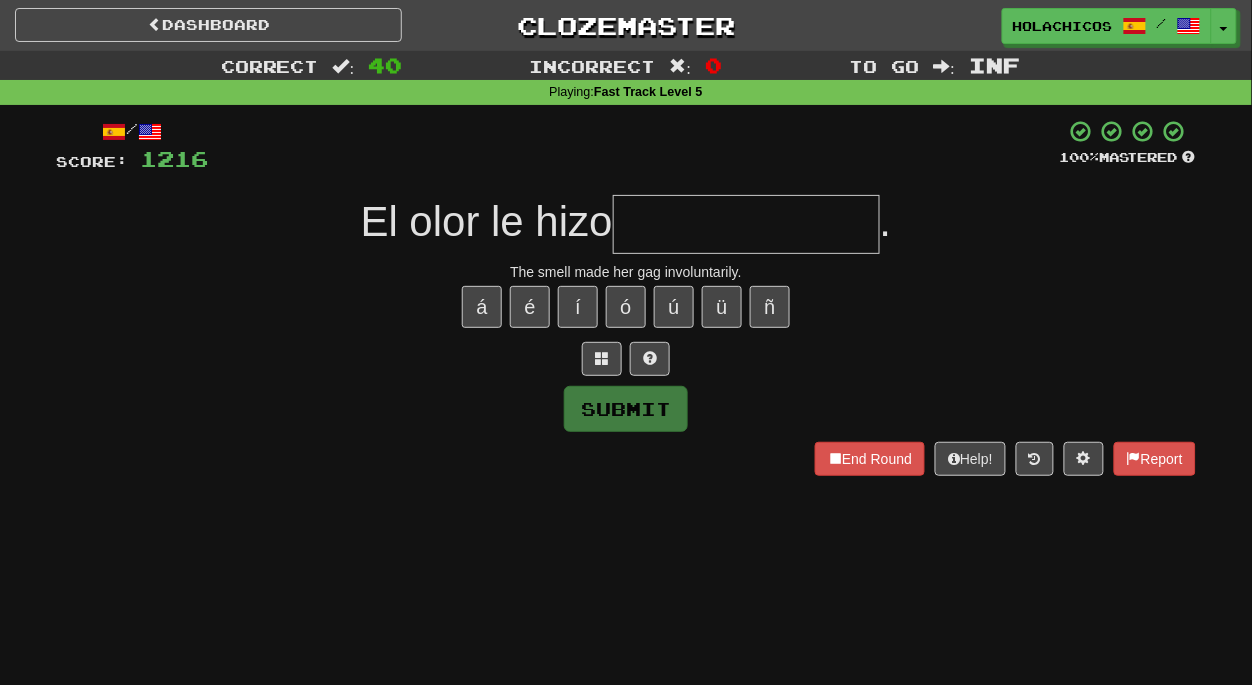 type on "*" 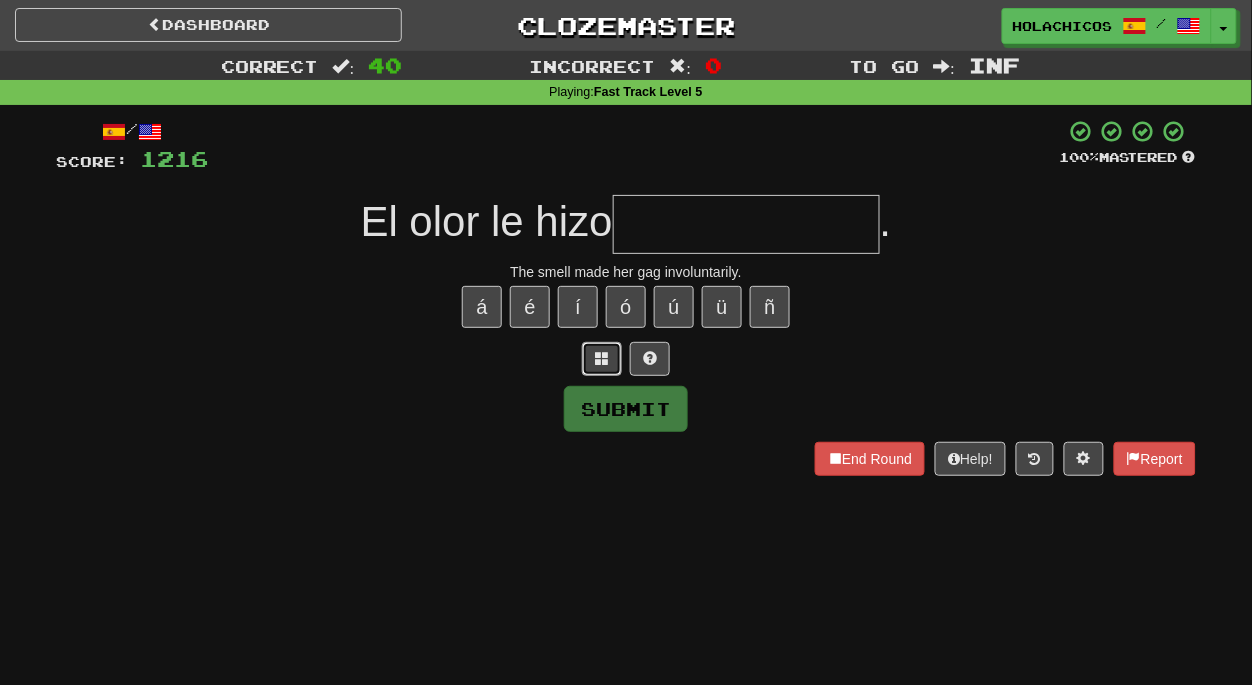 click at bounding box center (602, 358) 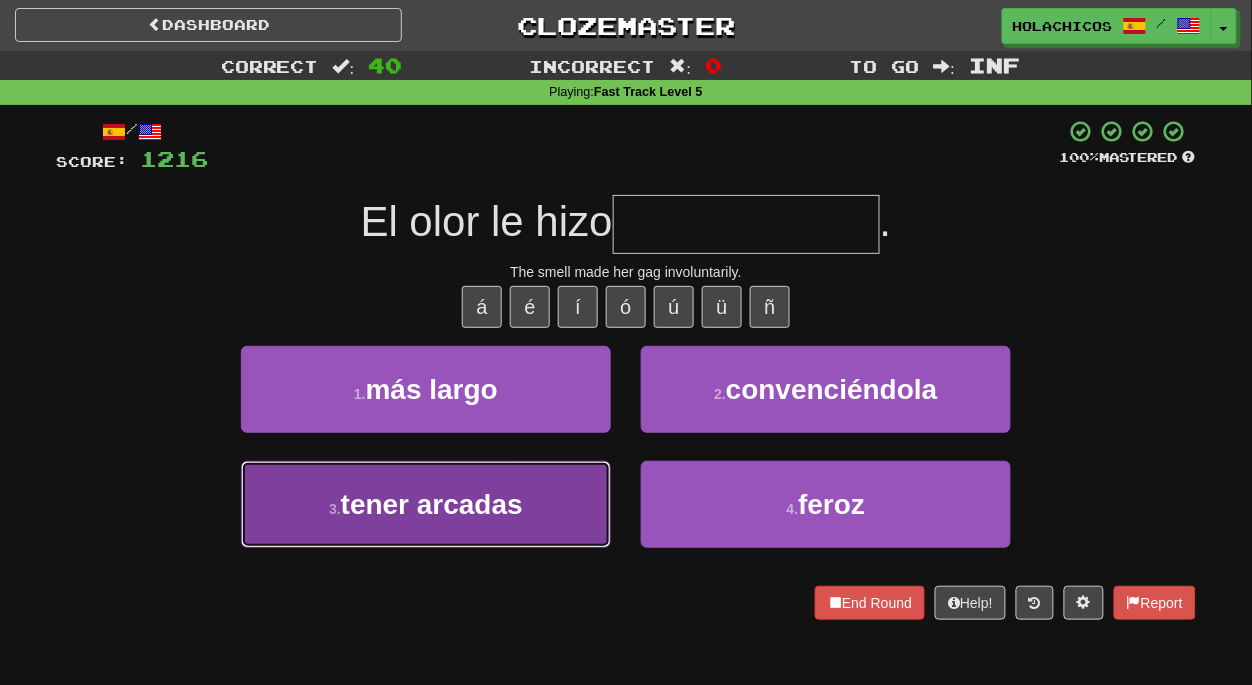 click on "tener arcadas" at bounding box center [432, 504] 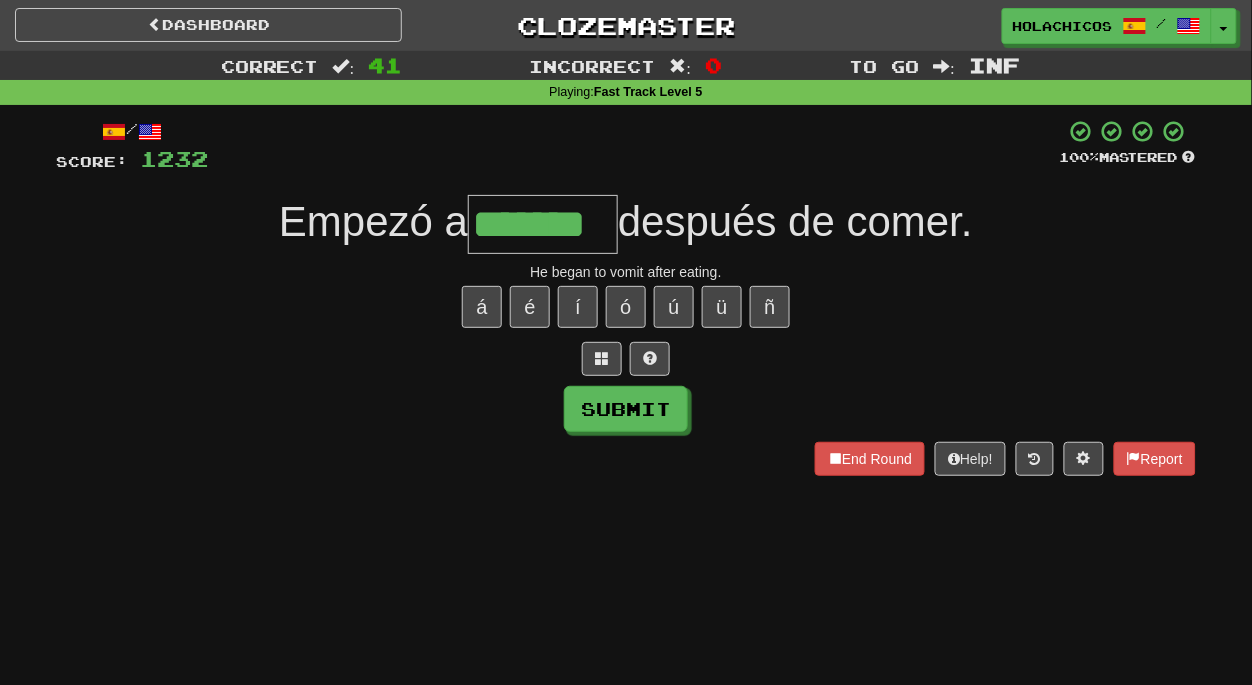 type on "*******" 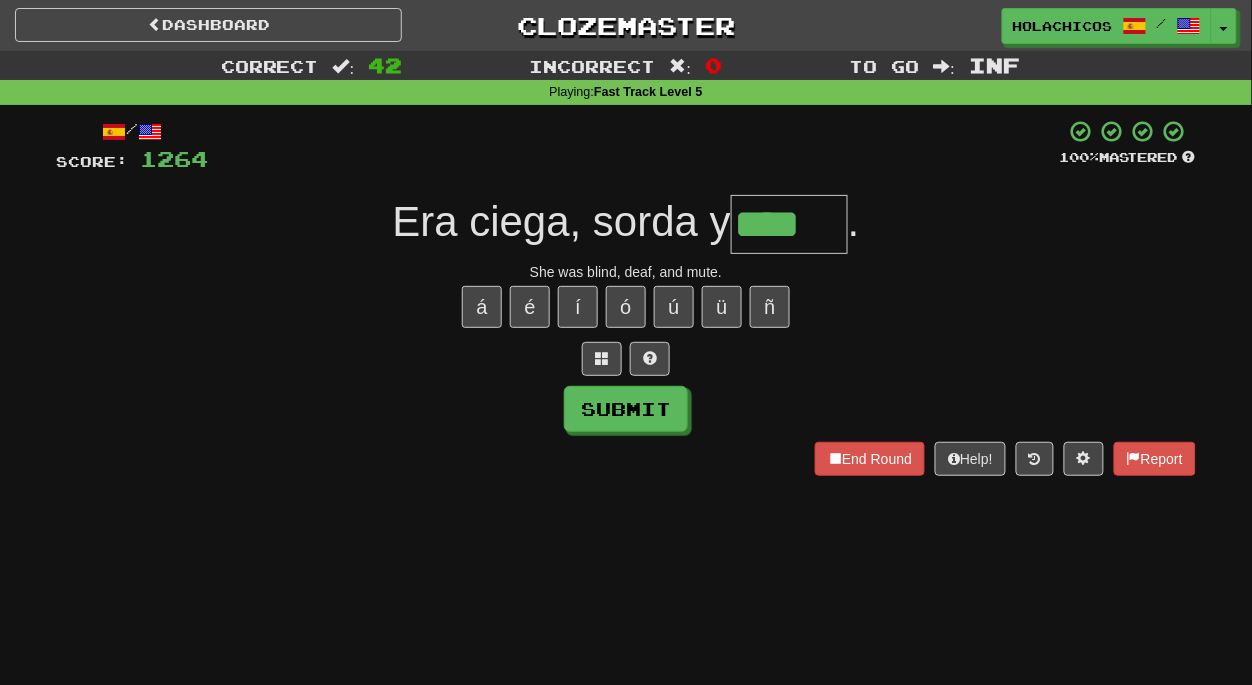 type on "****" 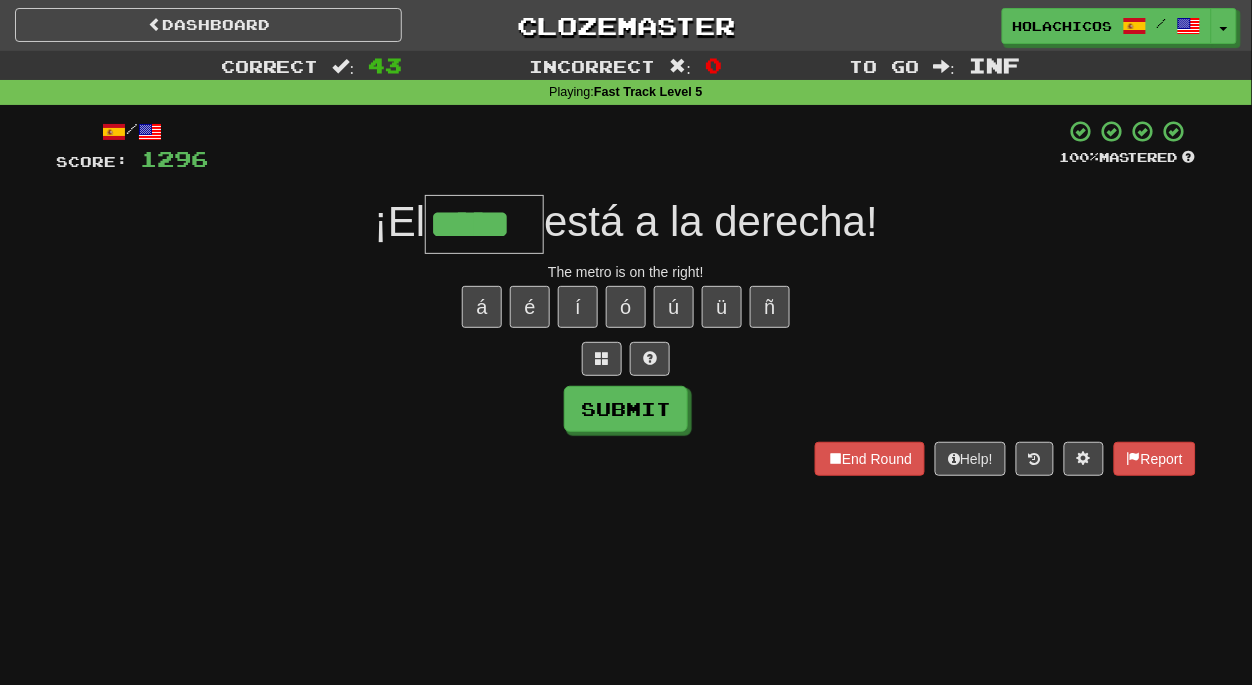 type on "*****" 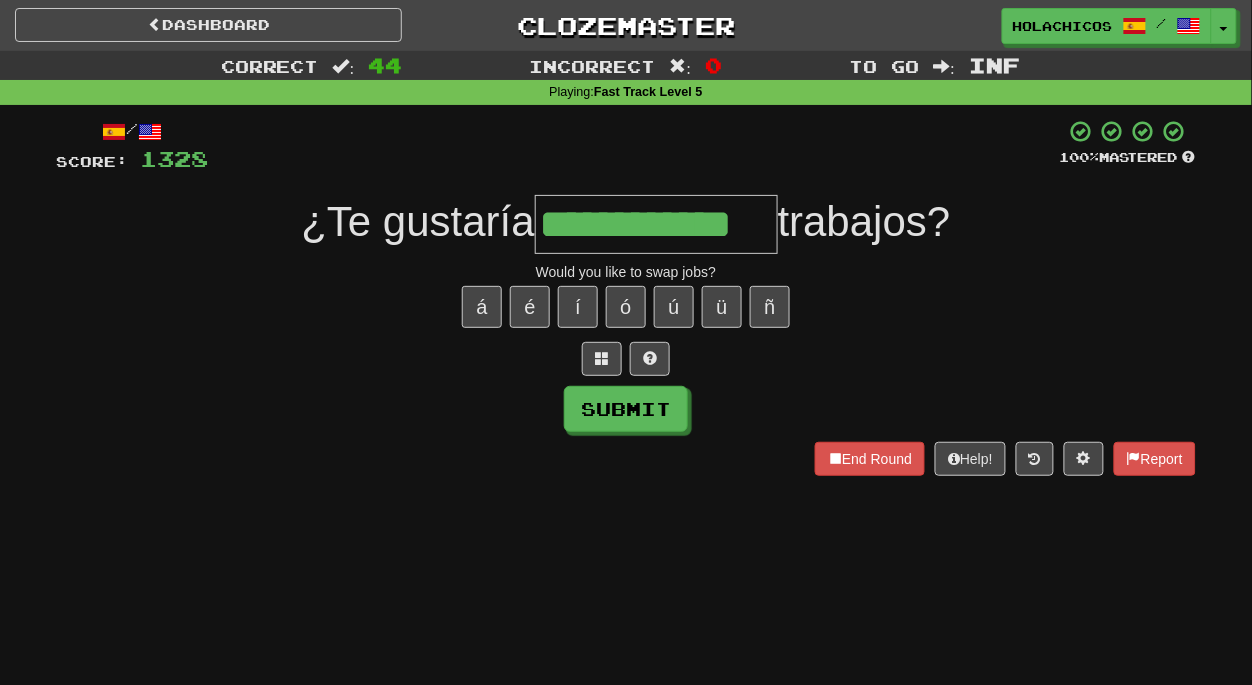 type on "**********" 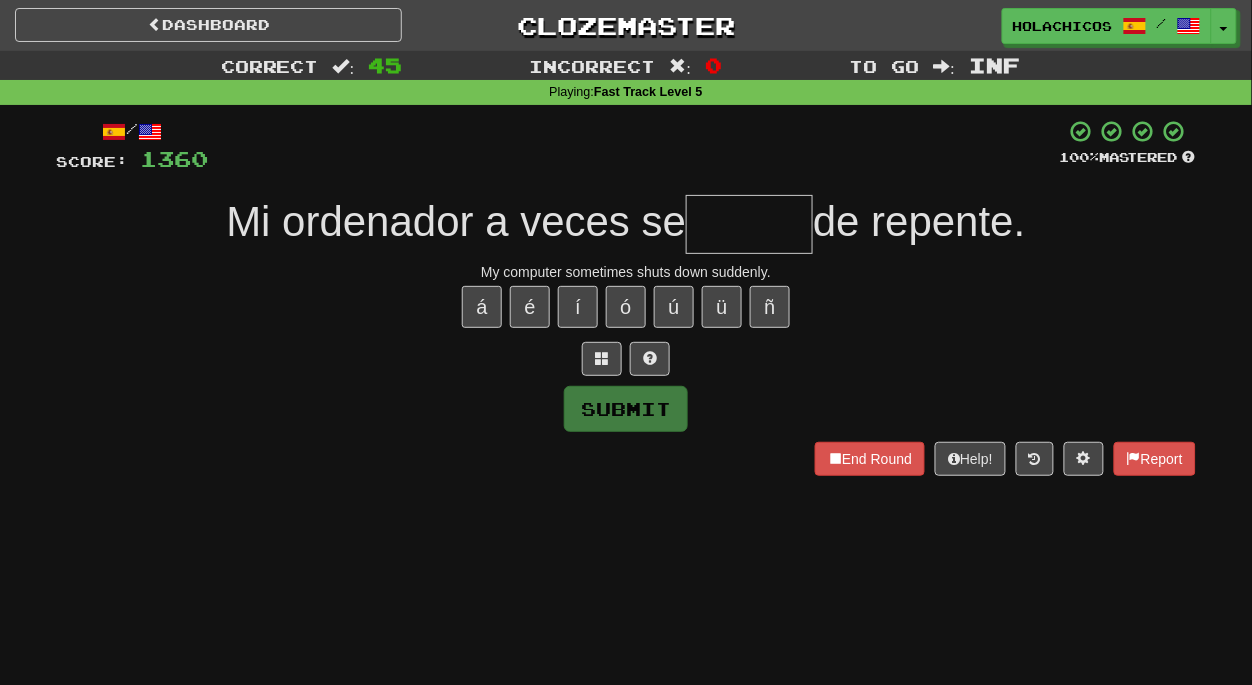 type on "*" 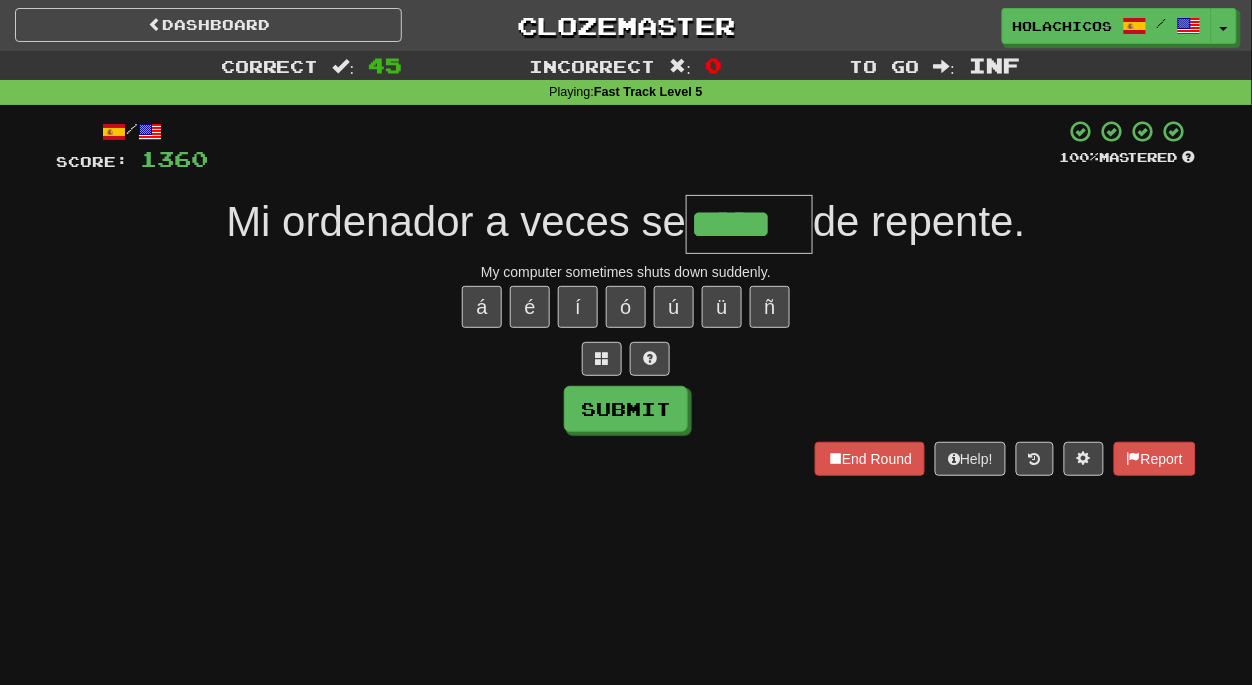 type on "*****" 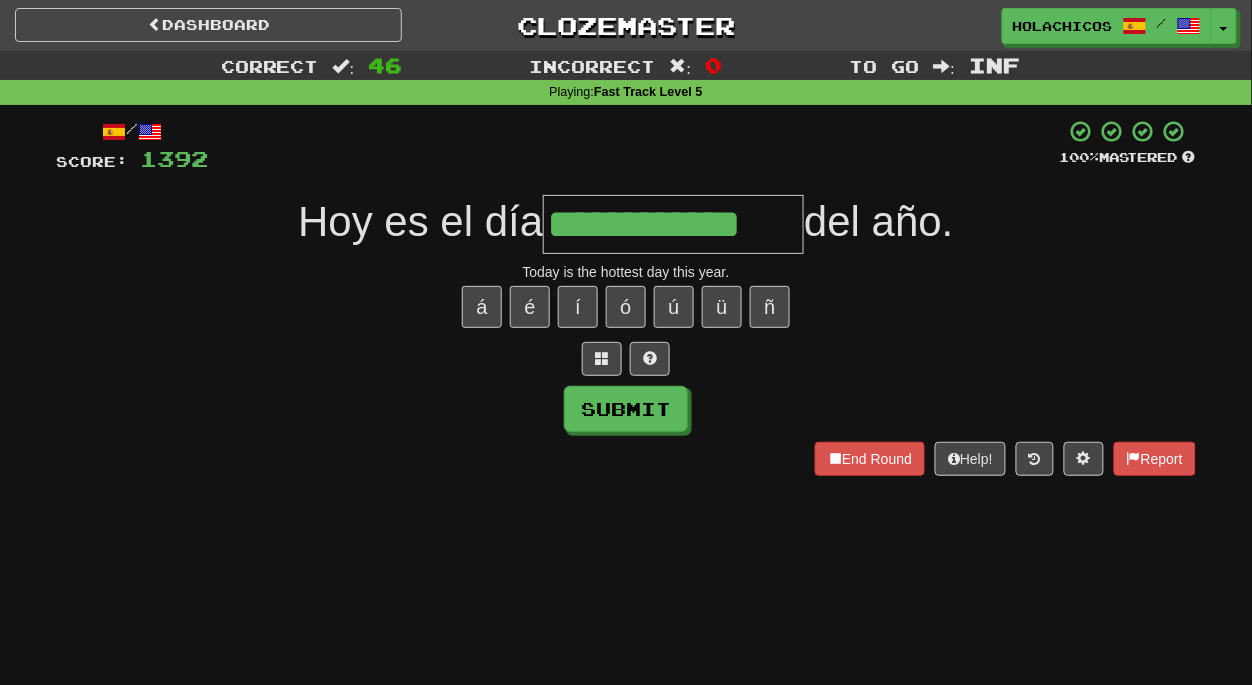 type on "**********" 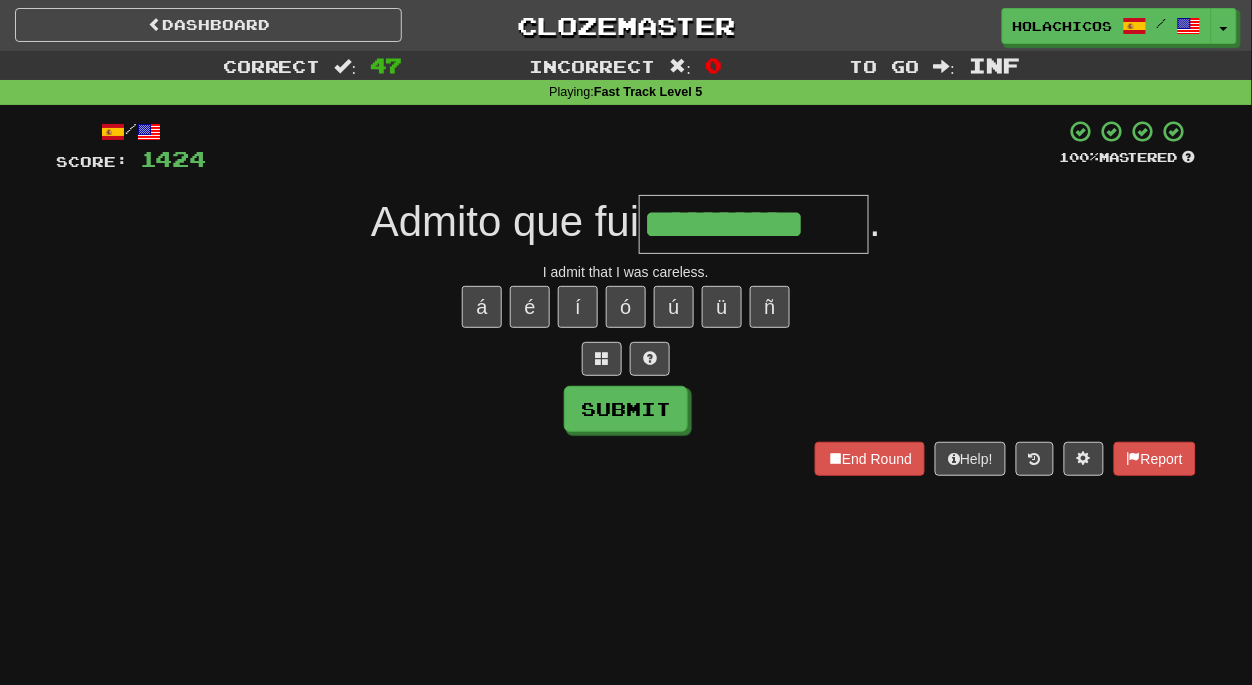 type on "**********" 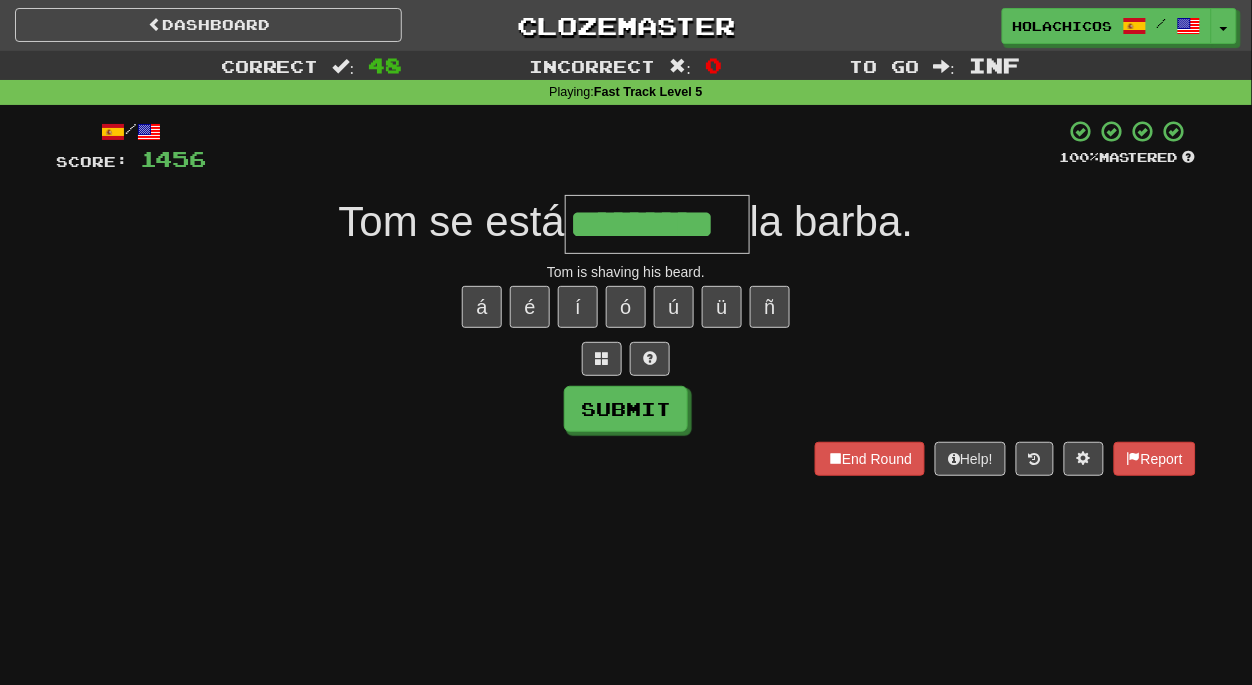 type on "*********" 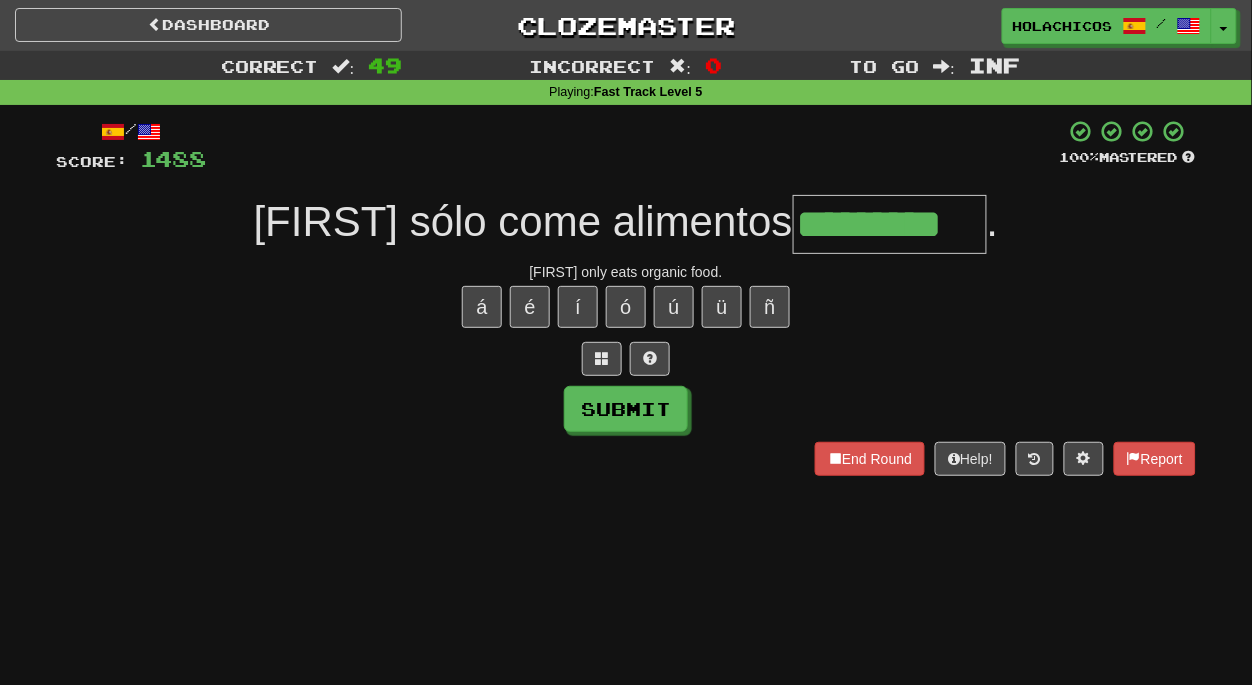 type on "*********" 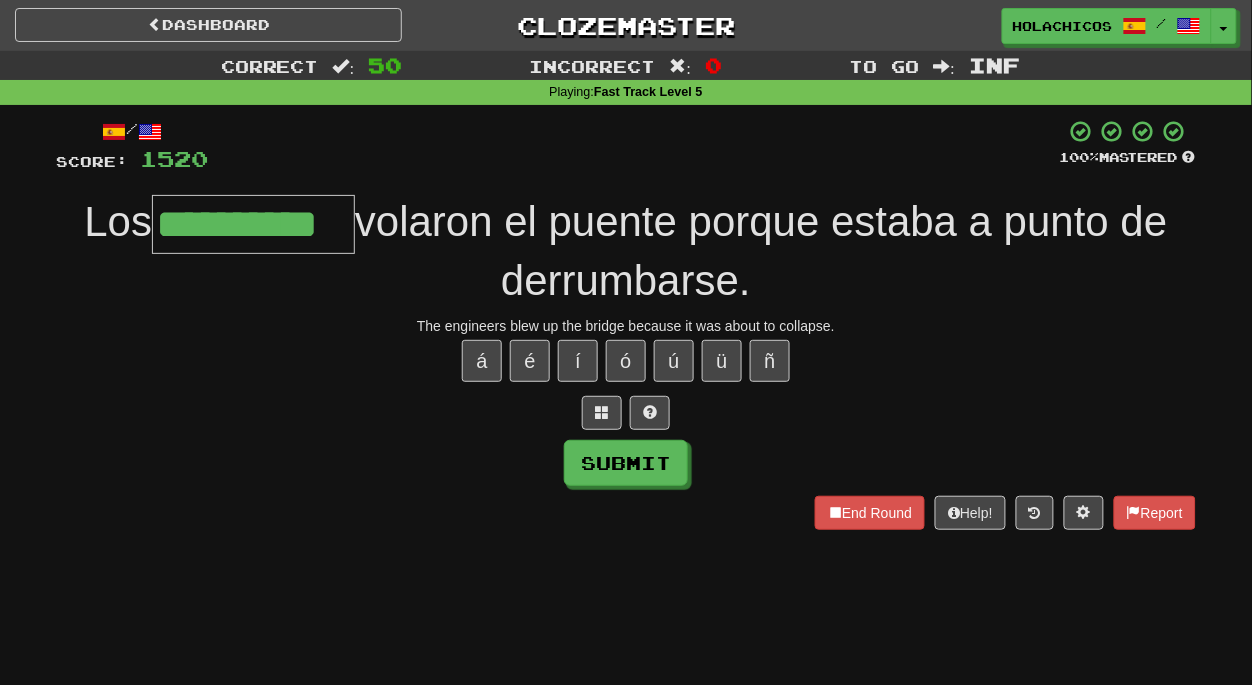 type on "**********" 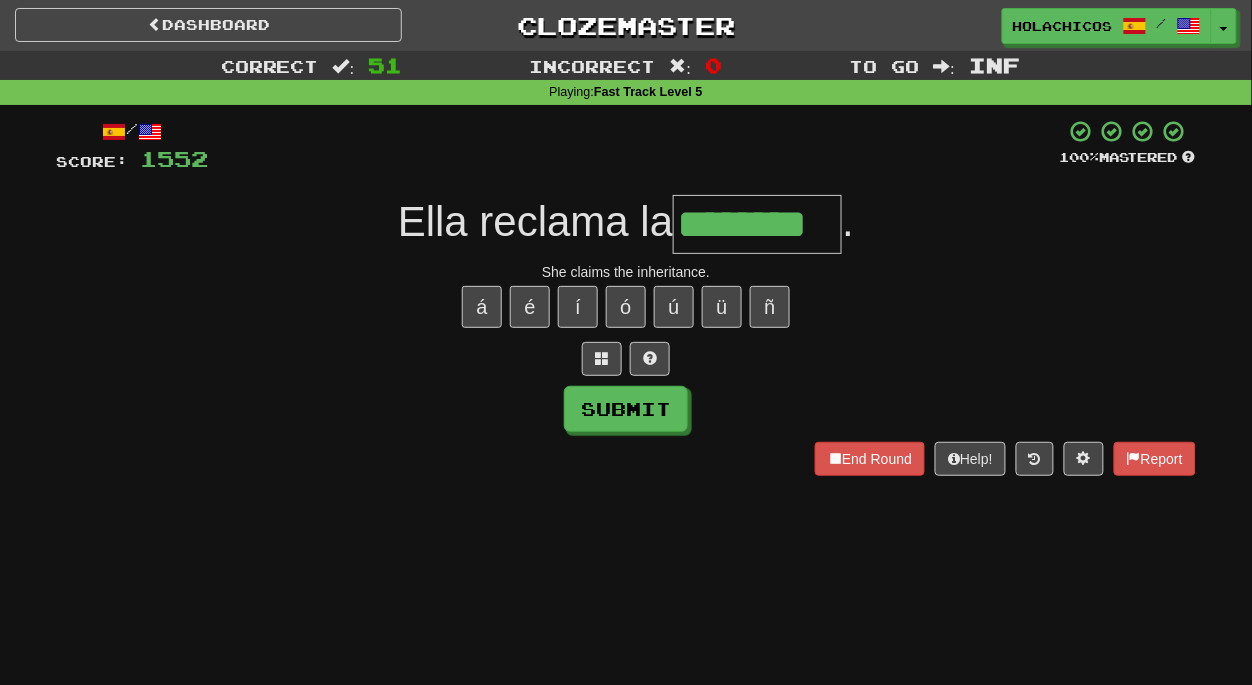 type on "********" 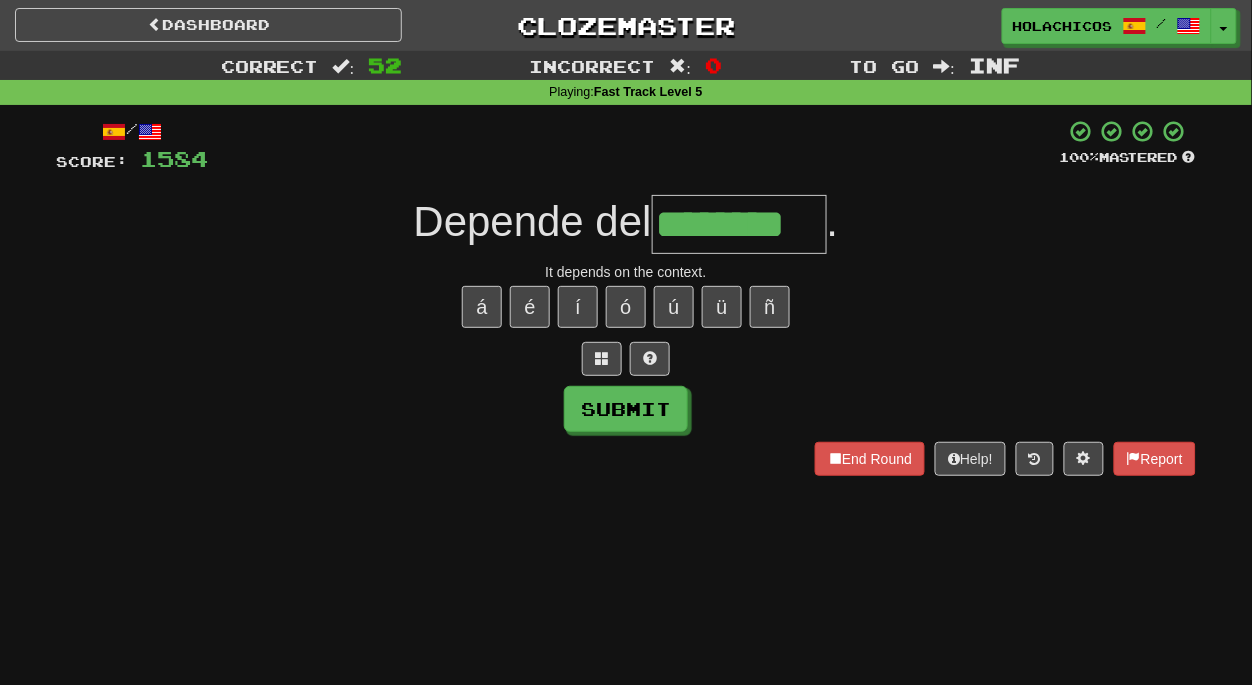 type on "********" 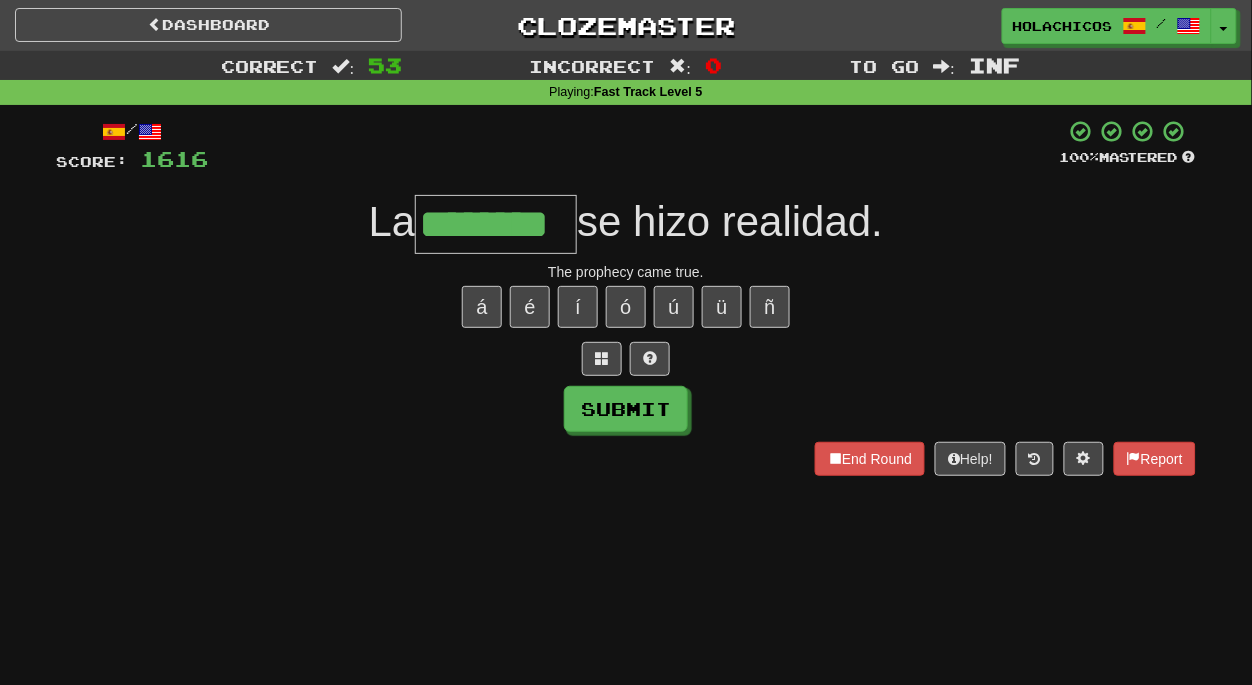 type on "********" 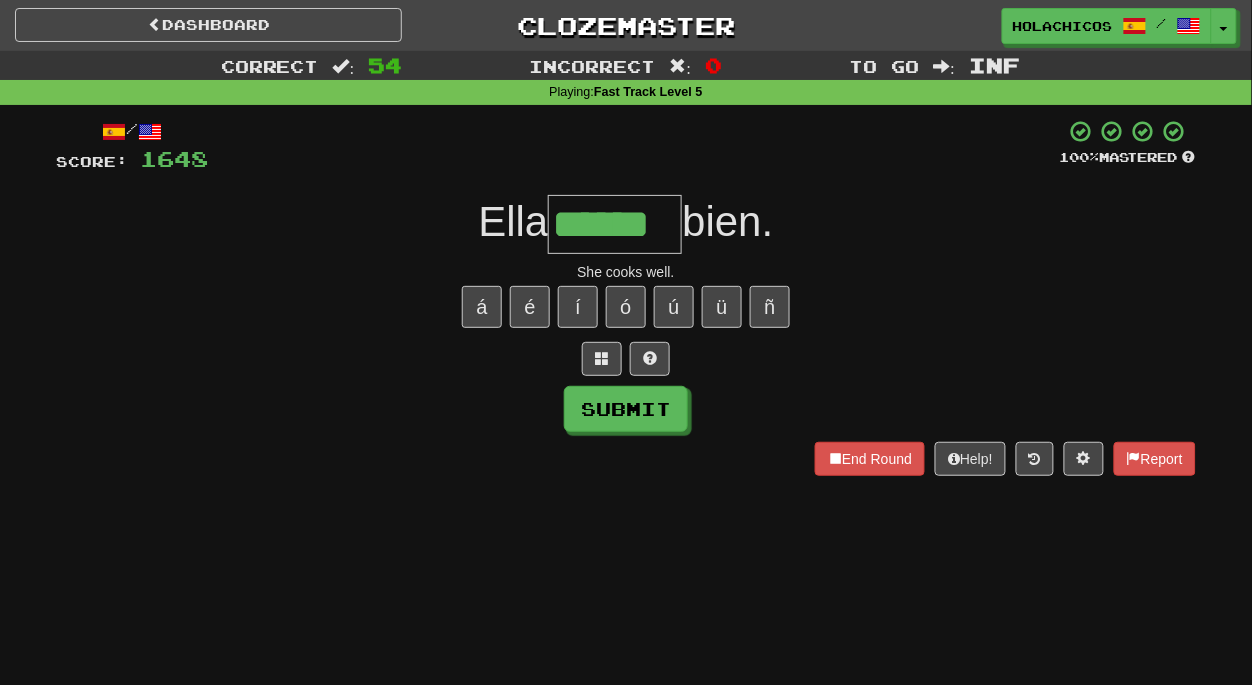 type on "******" 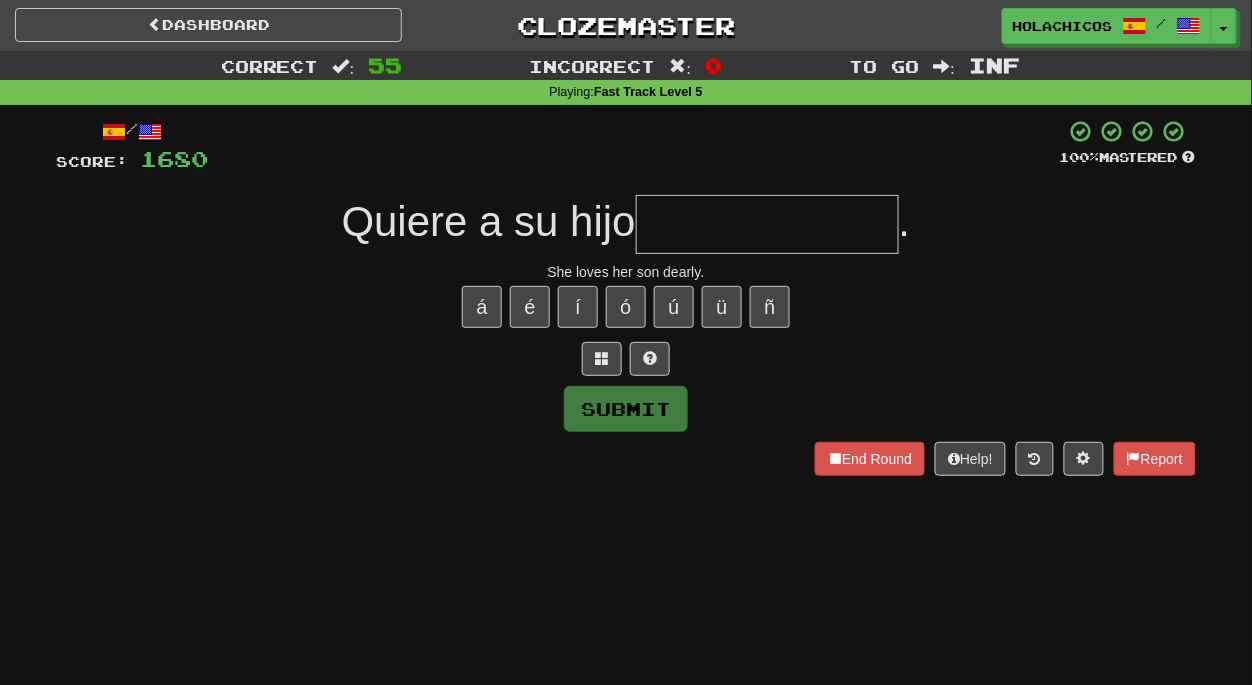 type on "*" 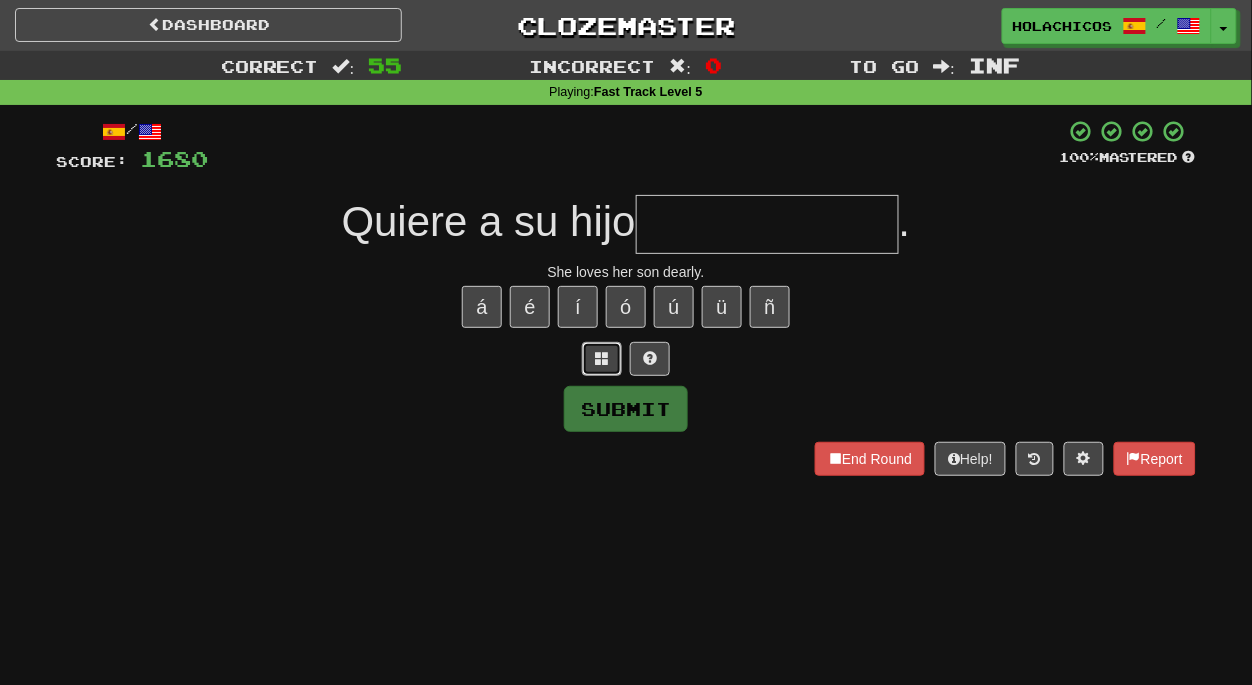 click at bounding box center [602, 358] 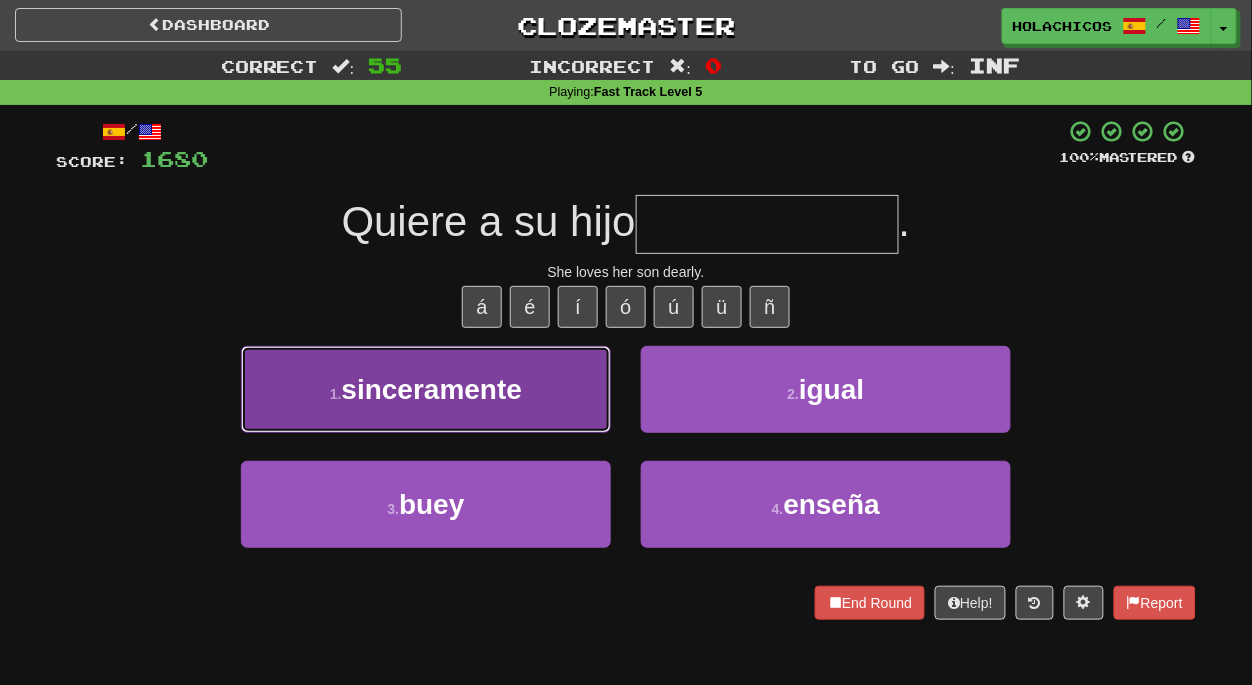click on "sinceramente" at bounding box center (432, 389) 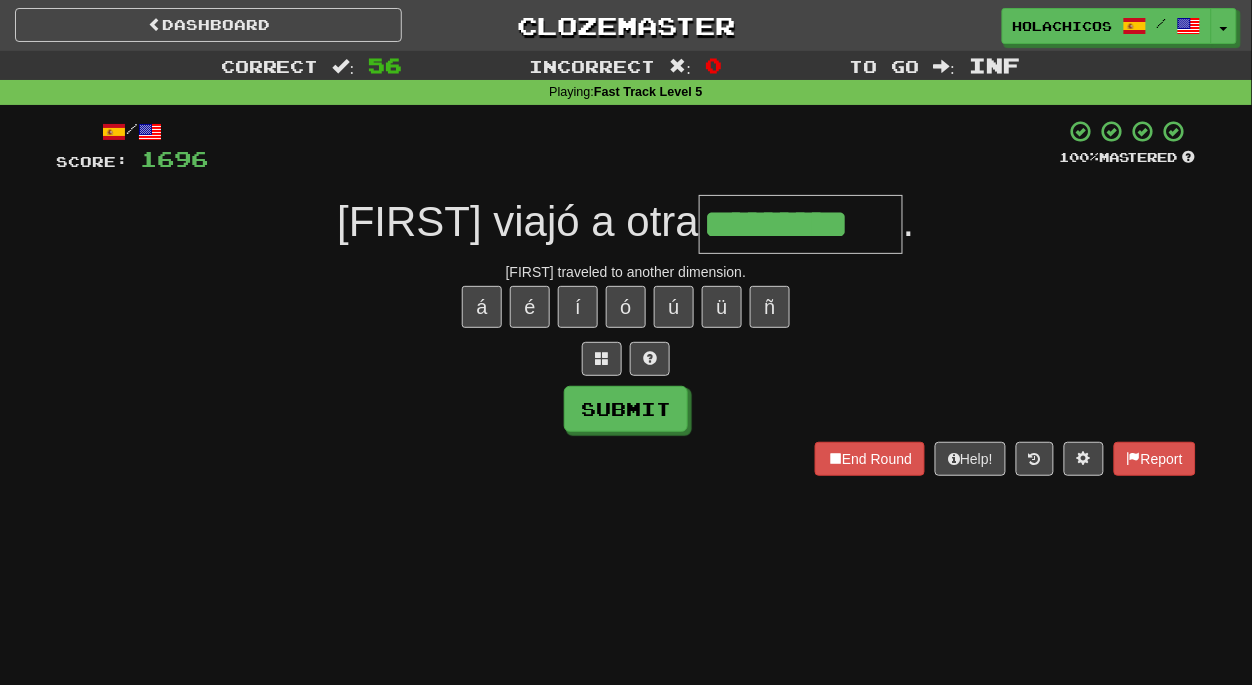 type on "*********" 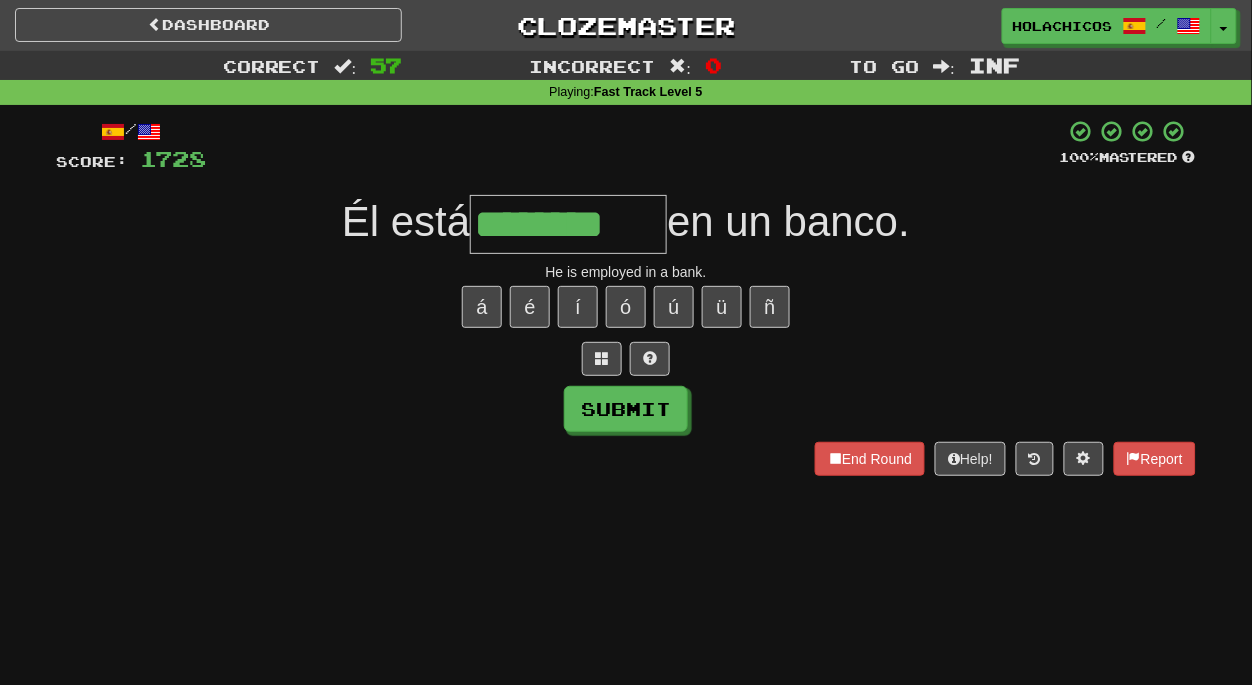 type on "********" 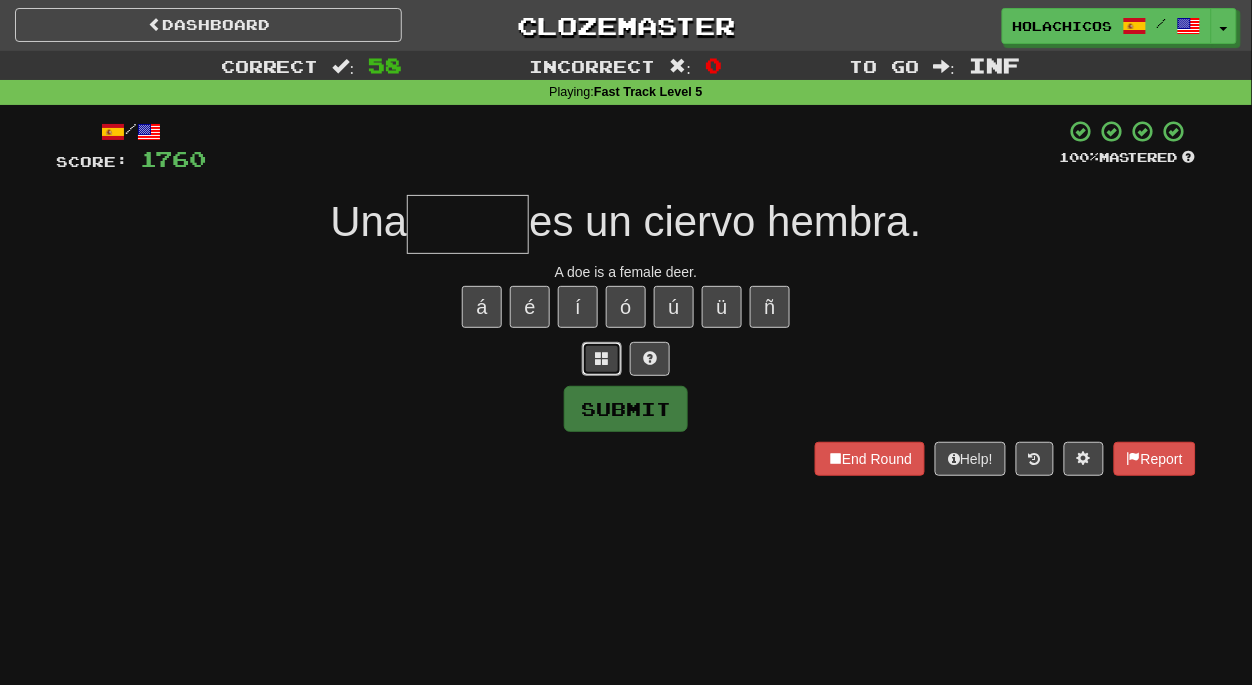 click at bounding box center [602, 358] 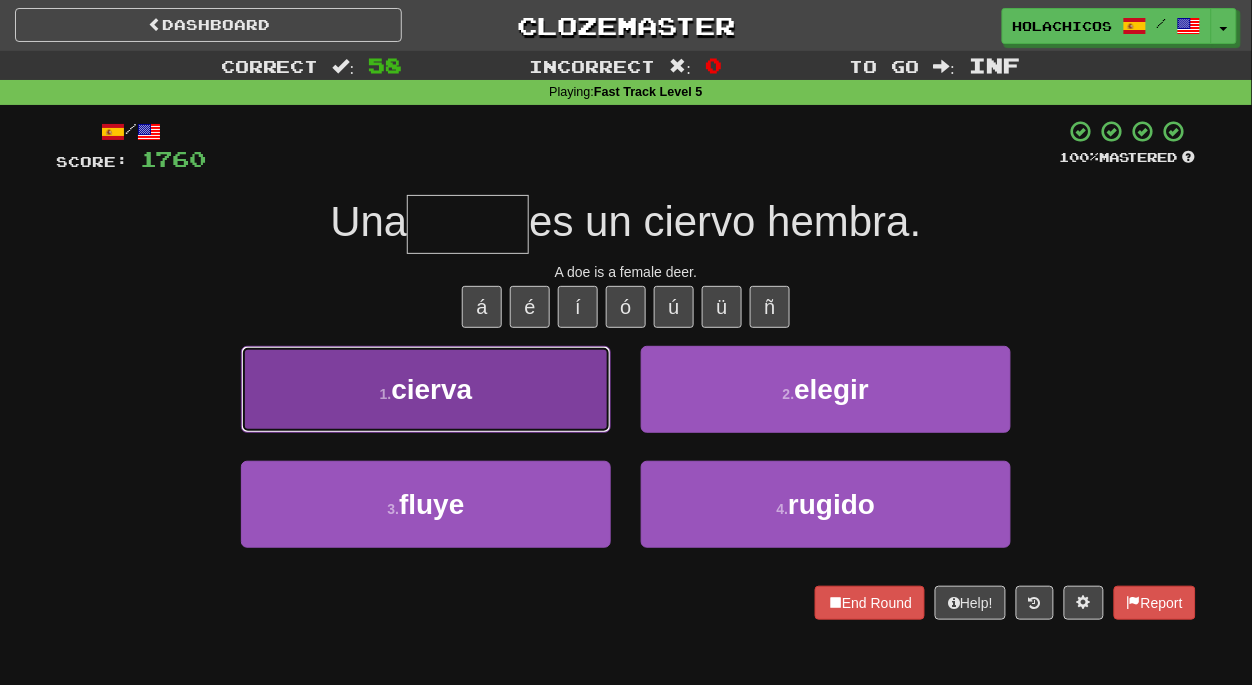 click on "cierva" at bounding box center [431, 389] 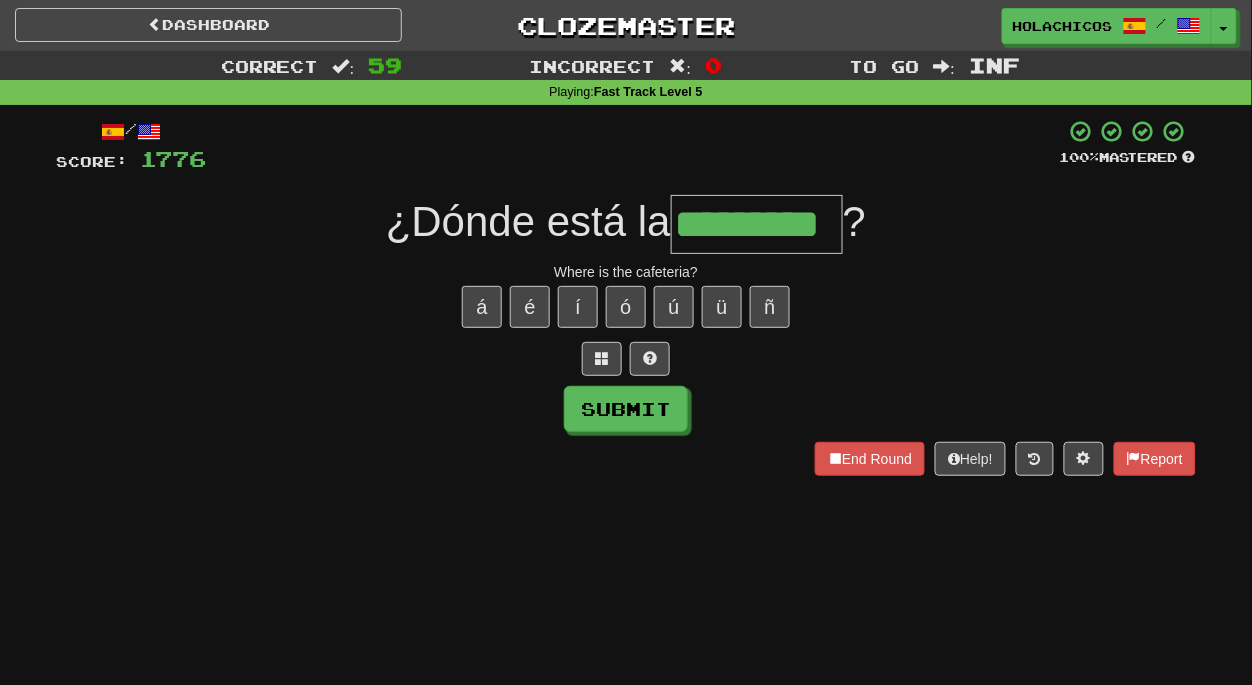 type on "*********" 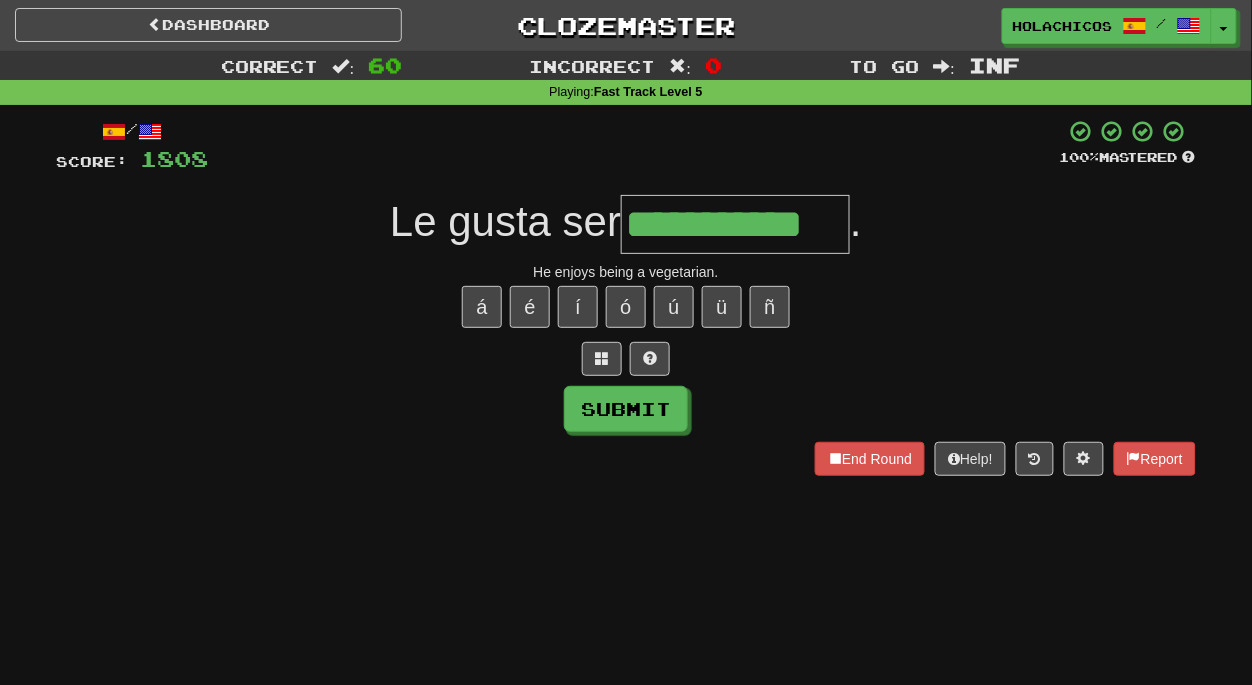 type on "**********" 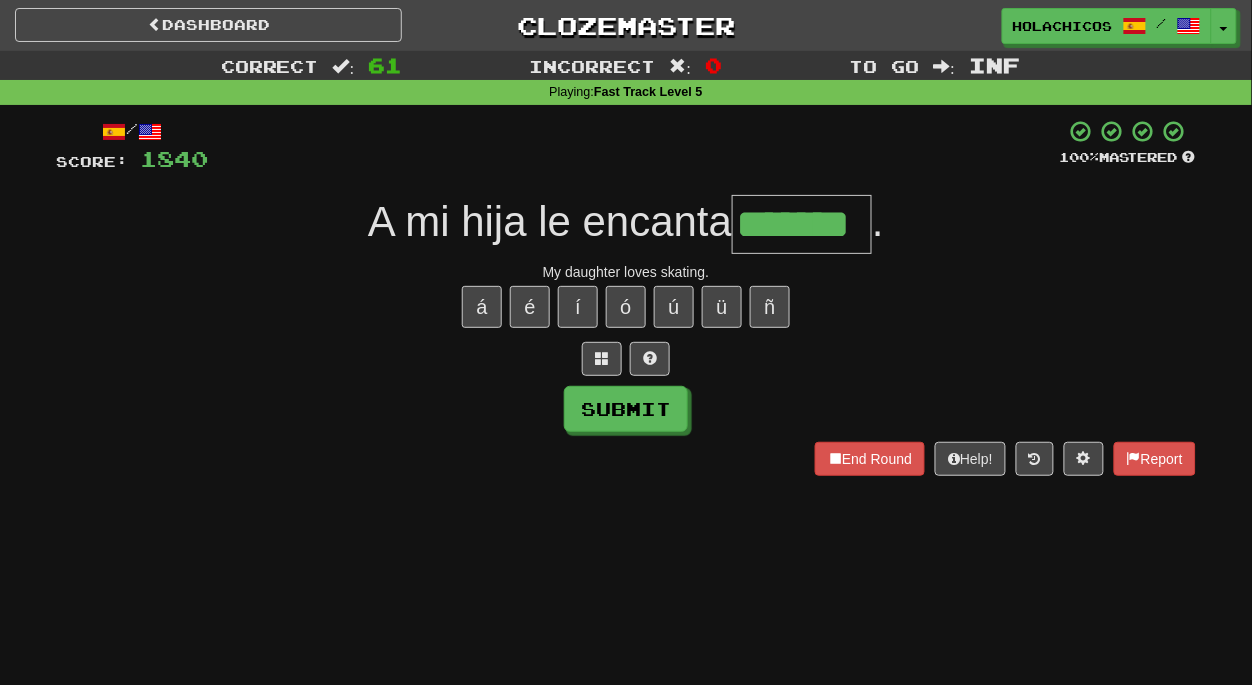 type on "*******" 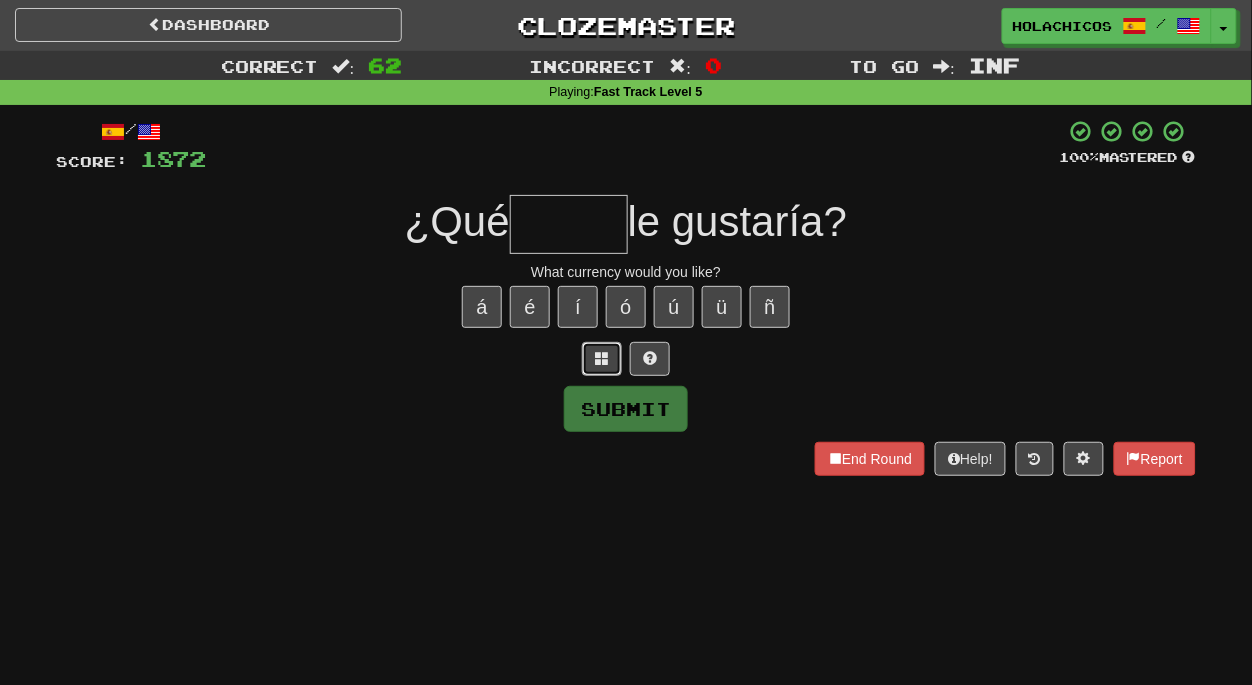 click at bounding box center [602, 358] 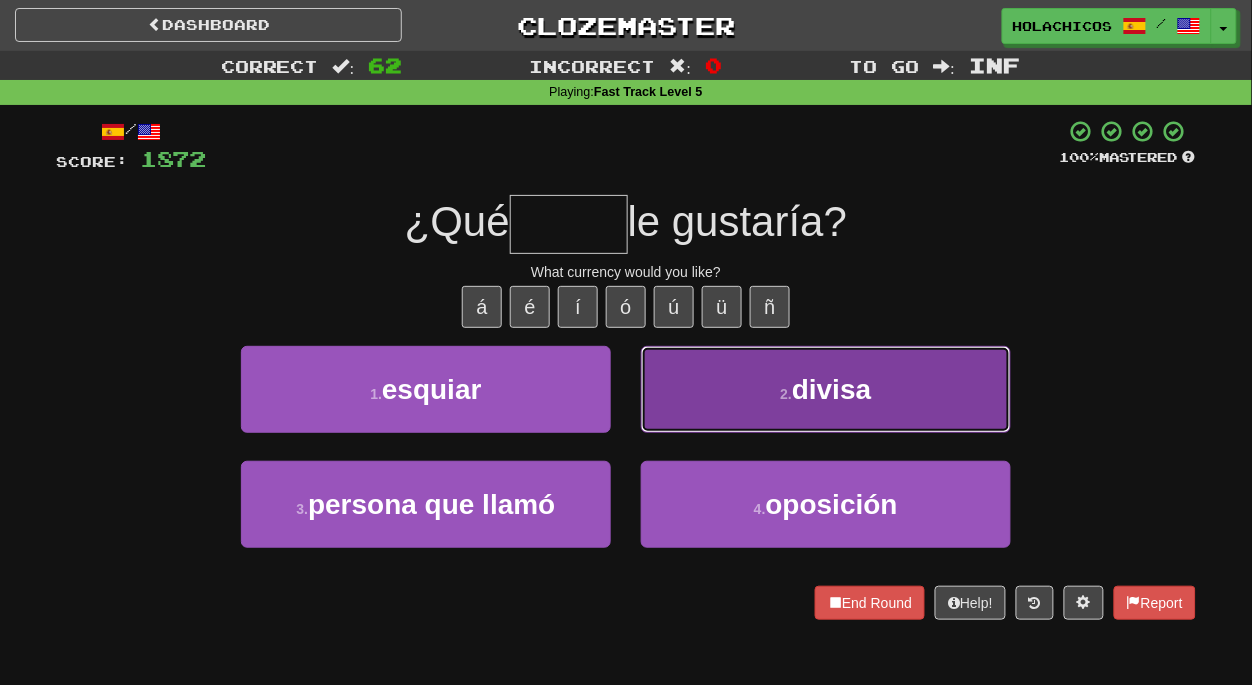 click on "2 .  divisa" at bounding box center (826, 389) 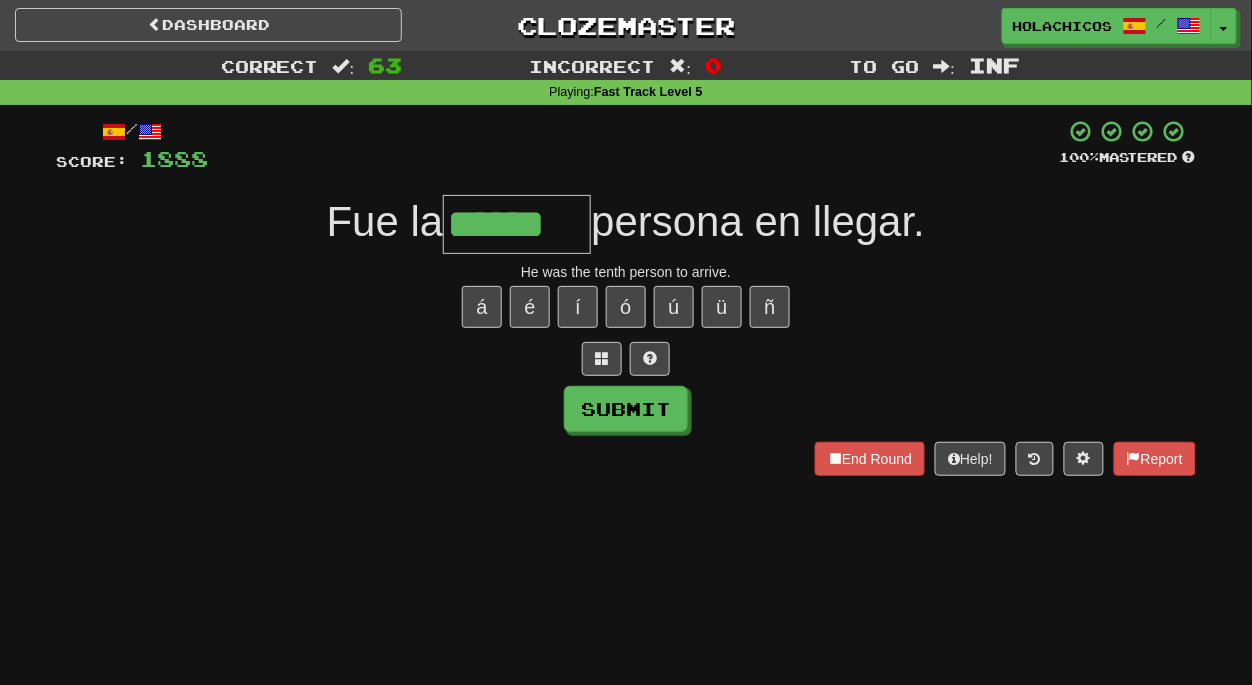 type on "******" 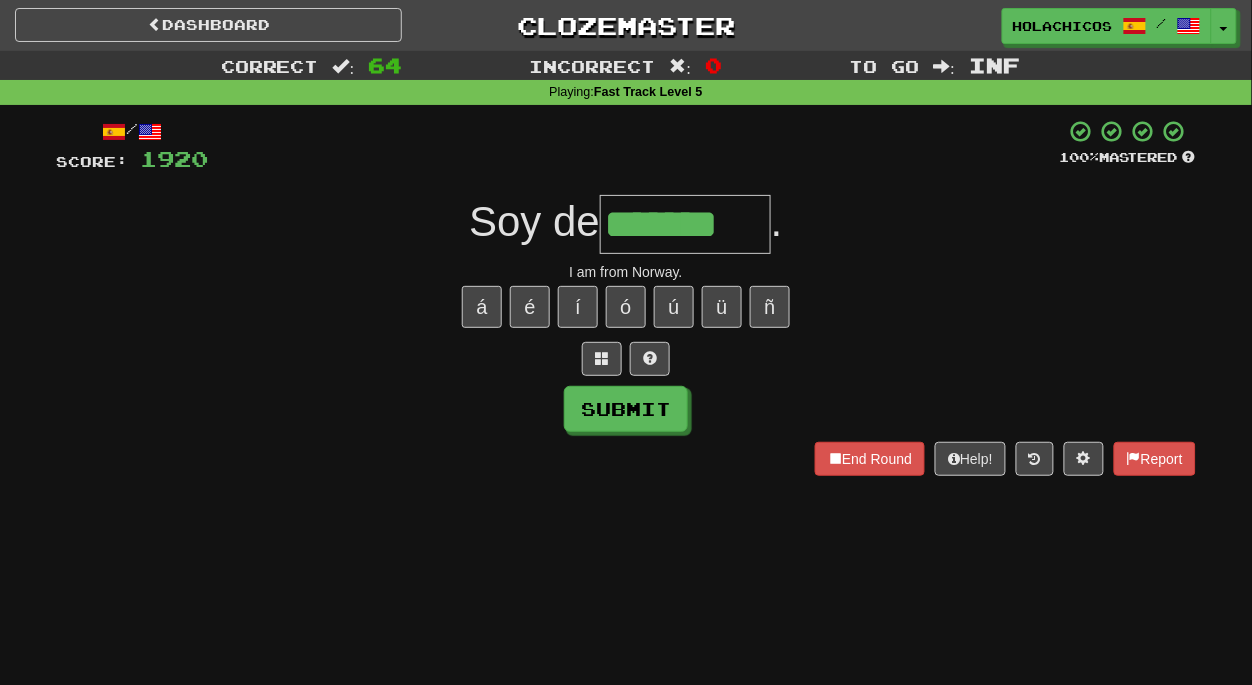 type on "*******" 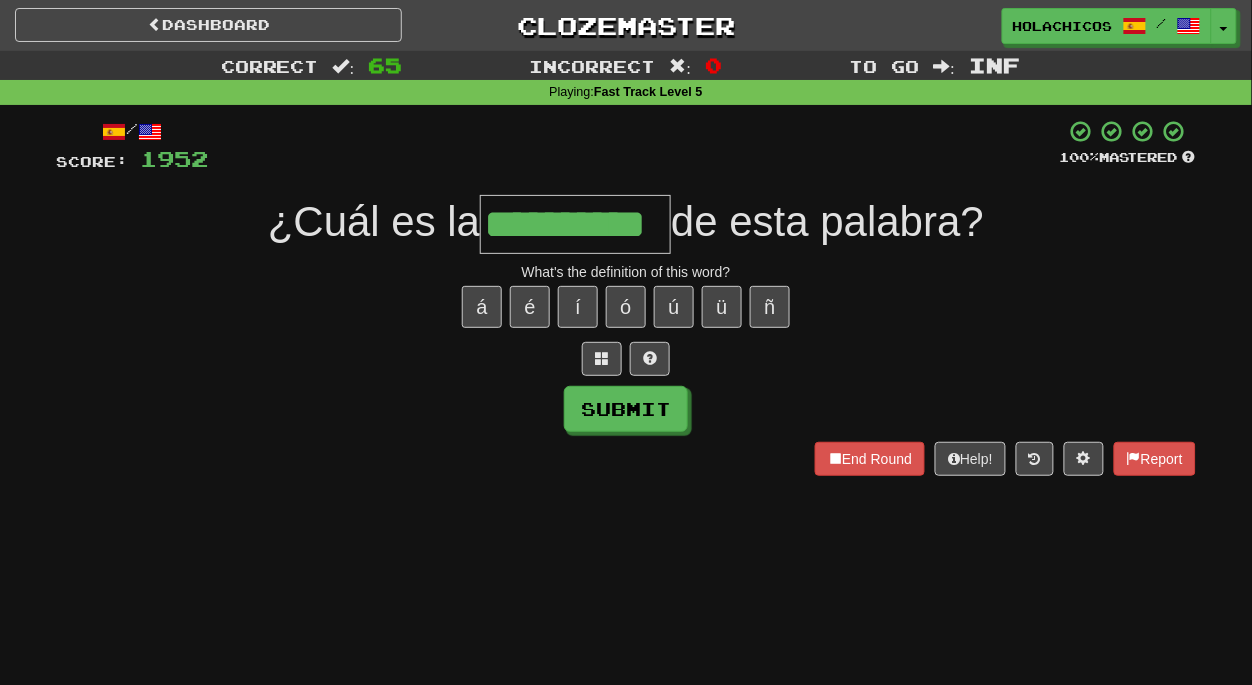 type on "**********" 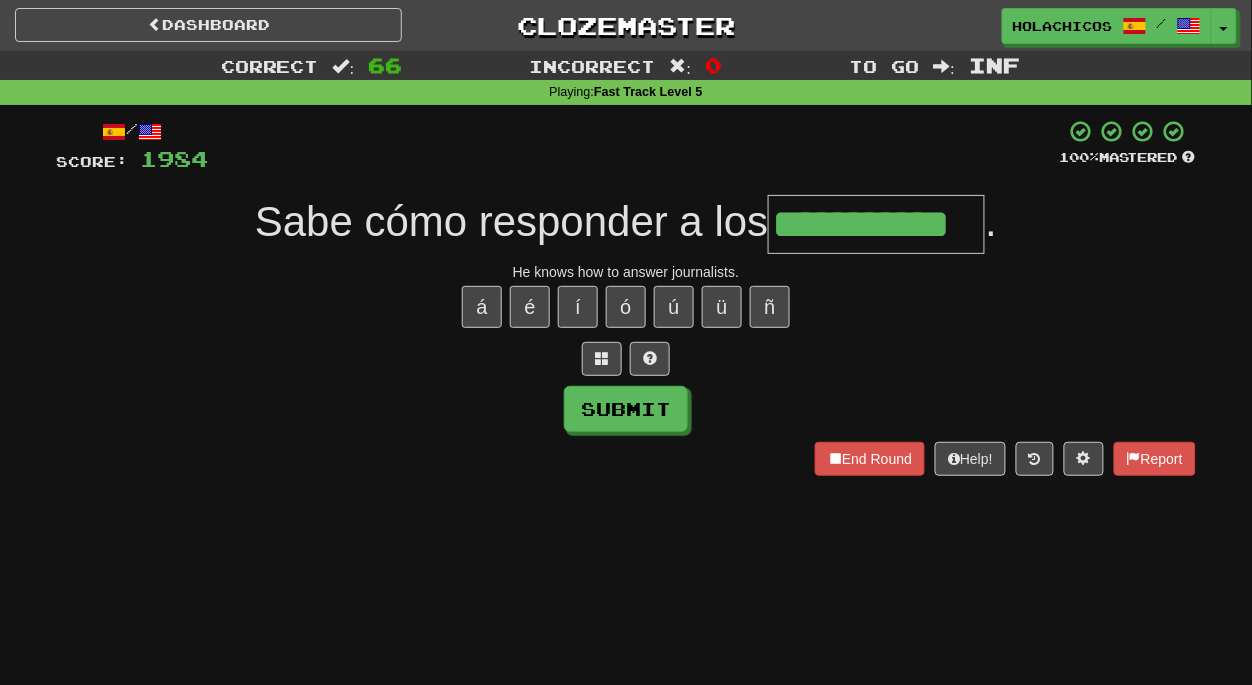 type on "**********" 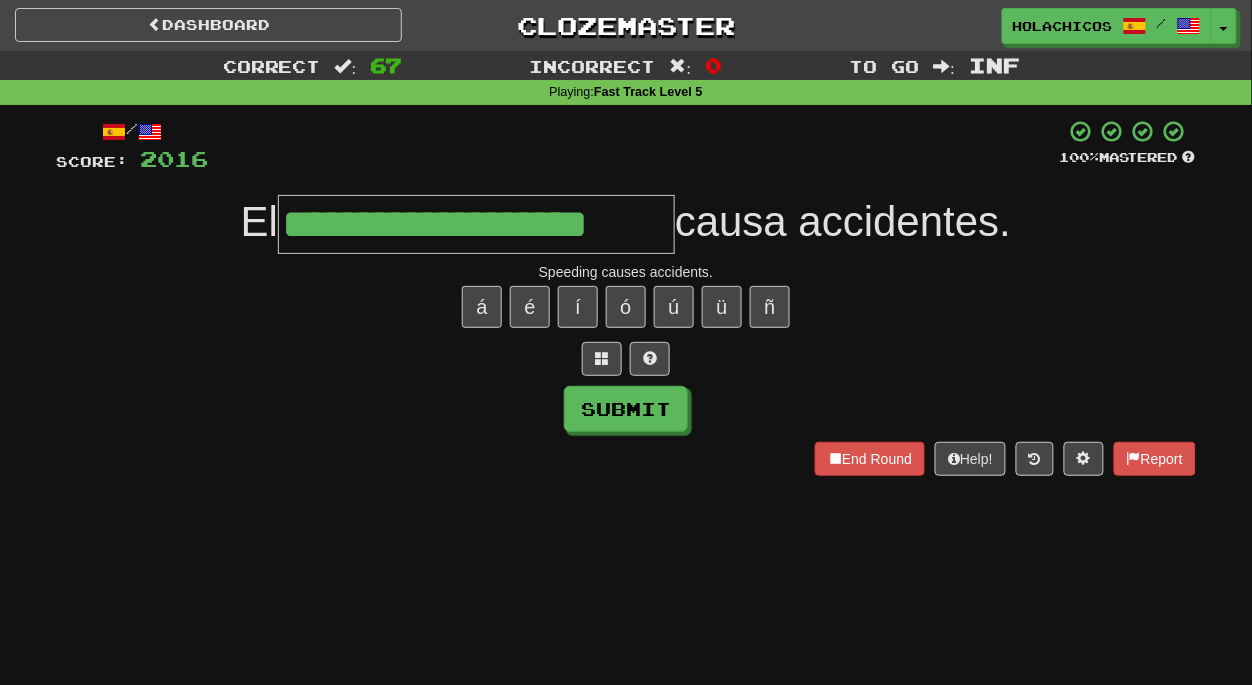 type on "**********" 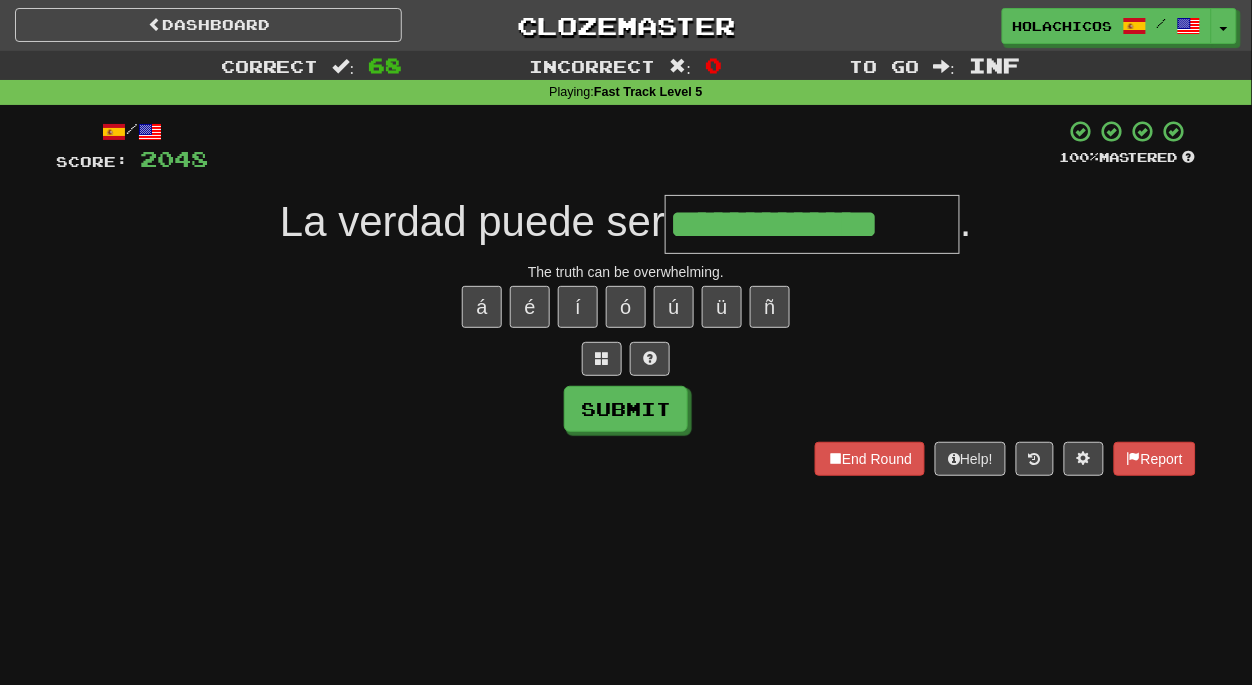 type on "**********" 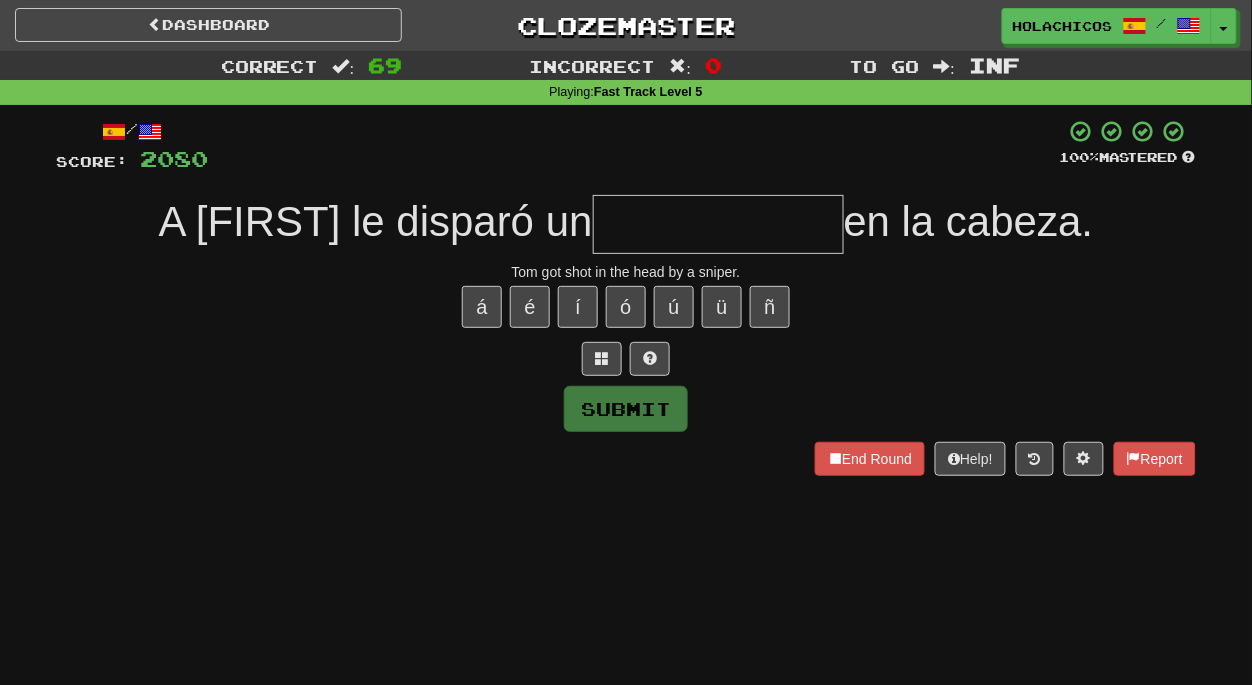 type on "*" 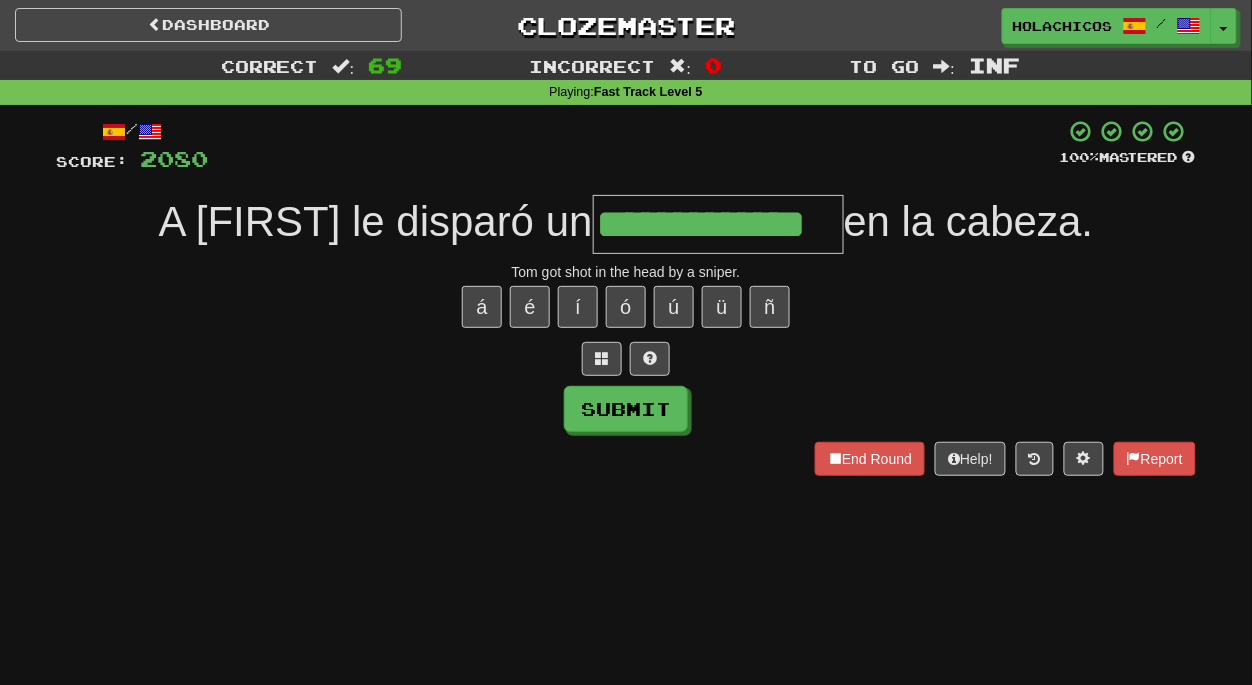 type on "**********" 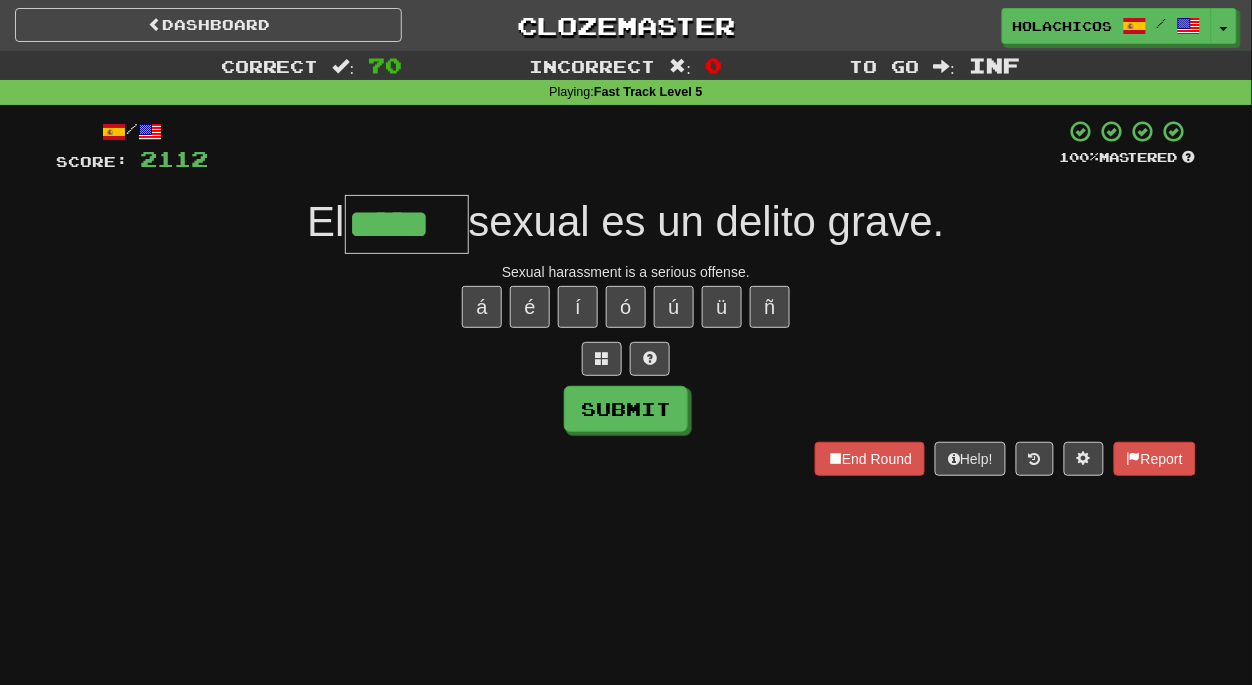 type on "*****" 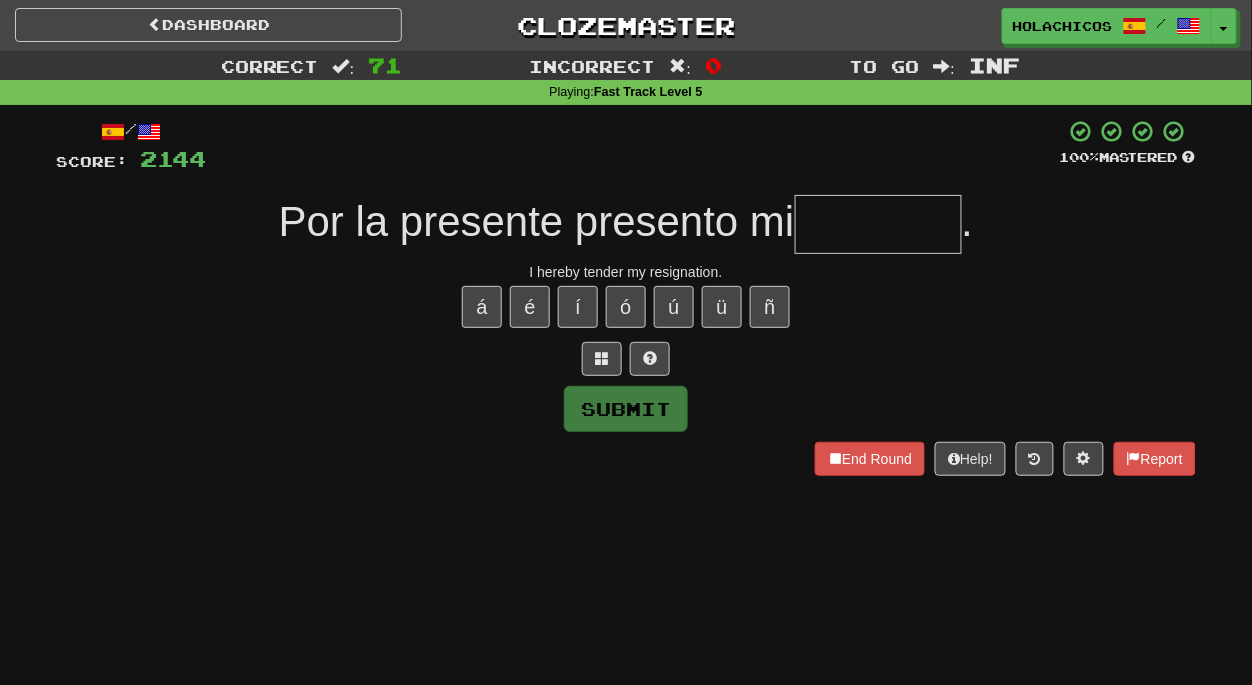 type on "*" 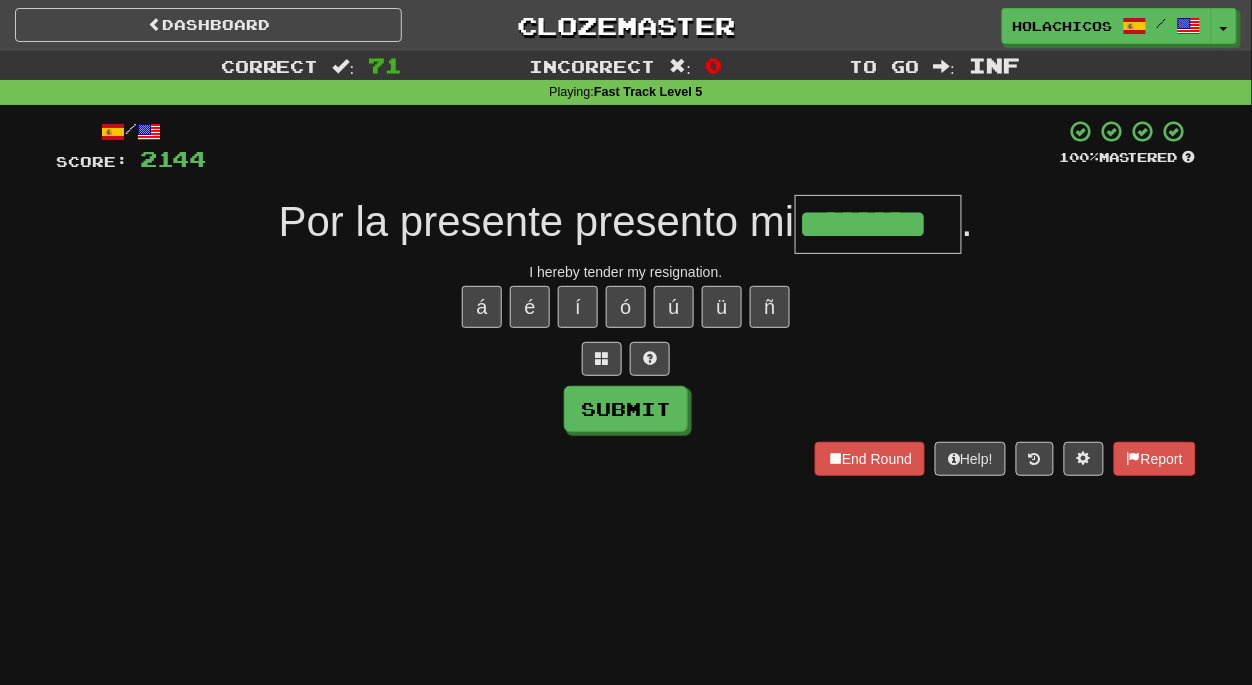 type on "********" 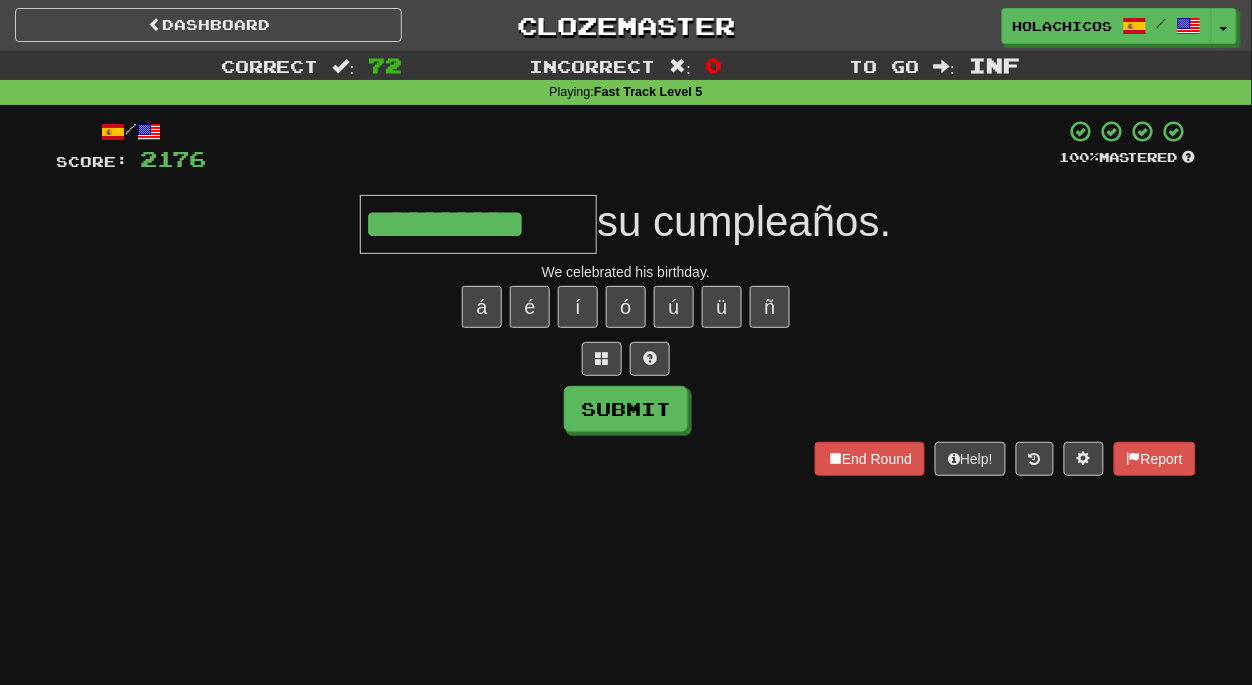 type on "**********" 